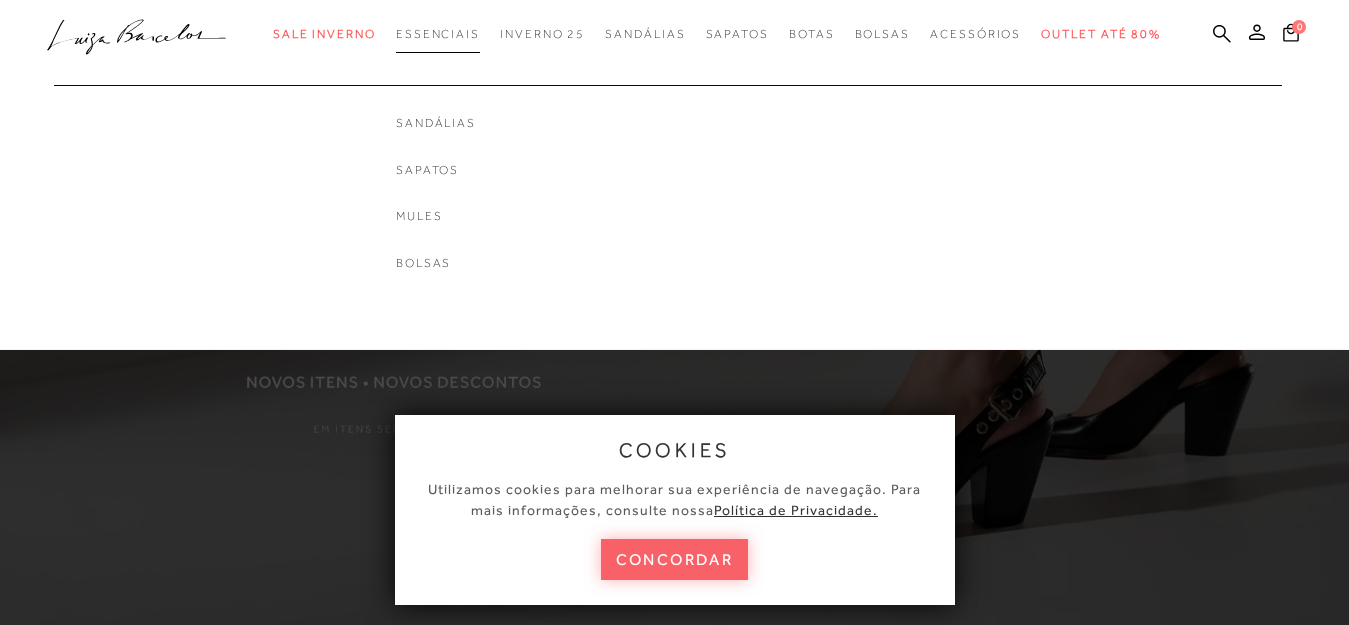 scroll, scrollTop: 0, scrollLeft: 0, axis: both 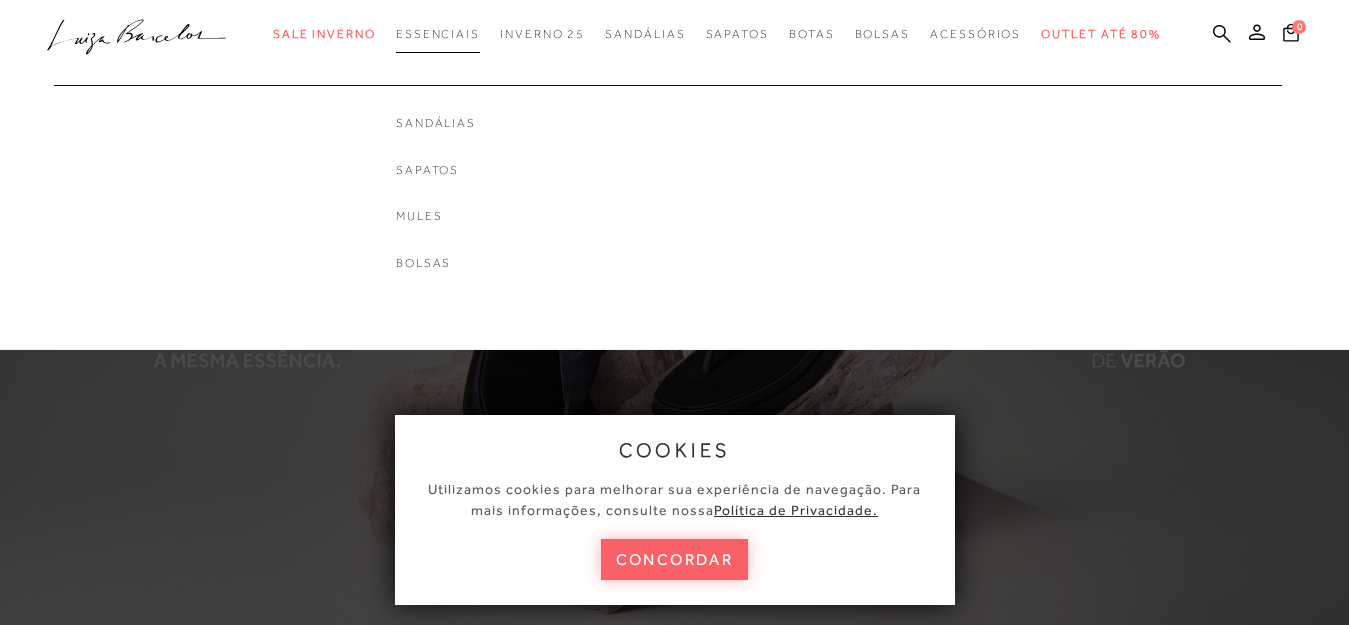 click on "Essenciais" at bounding box center [438, 34] 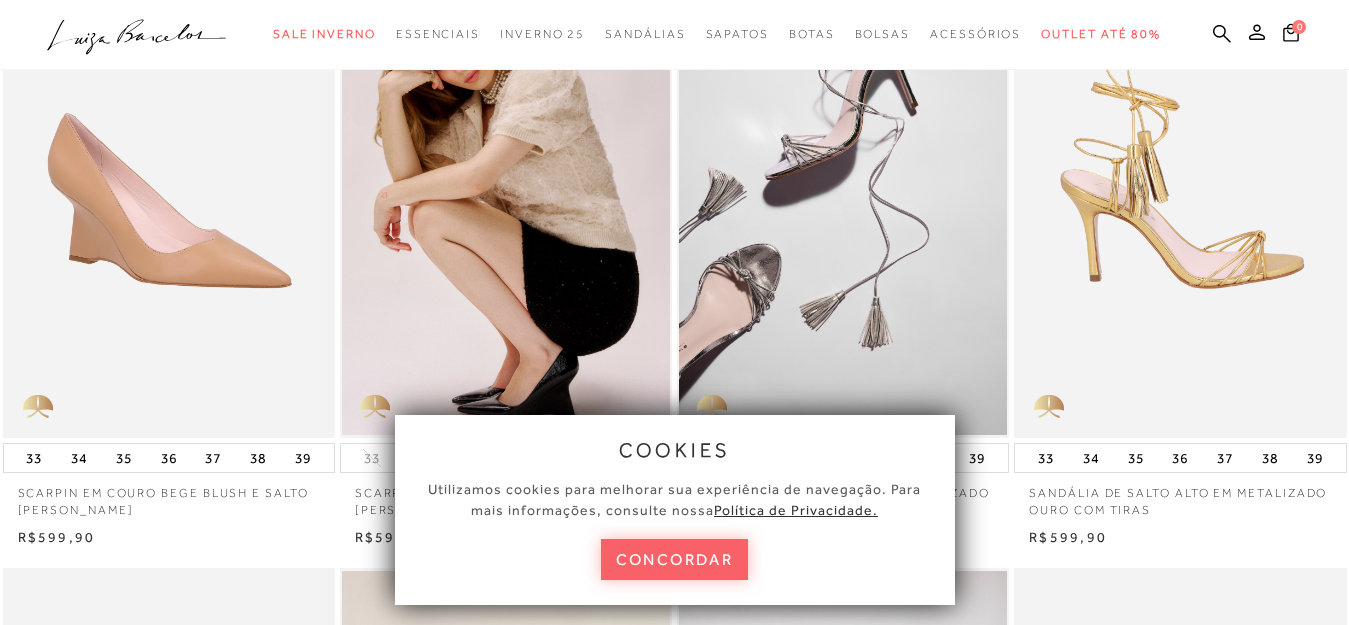 scroll, scrollTop: 300, scrollLeft: 0, axis: vertical 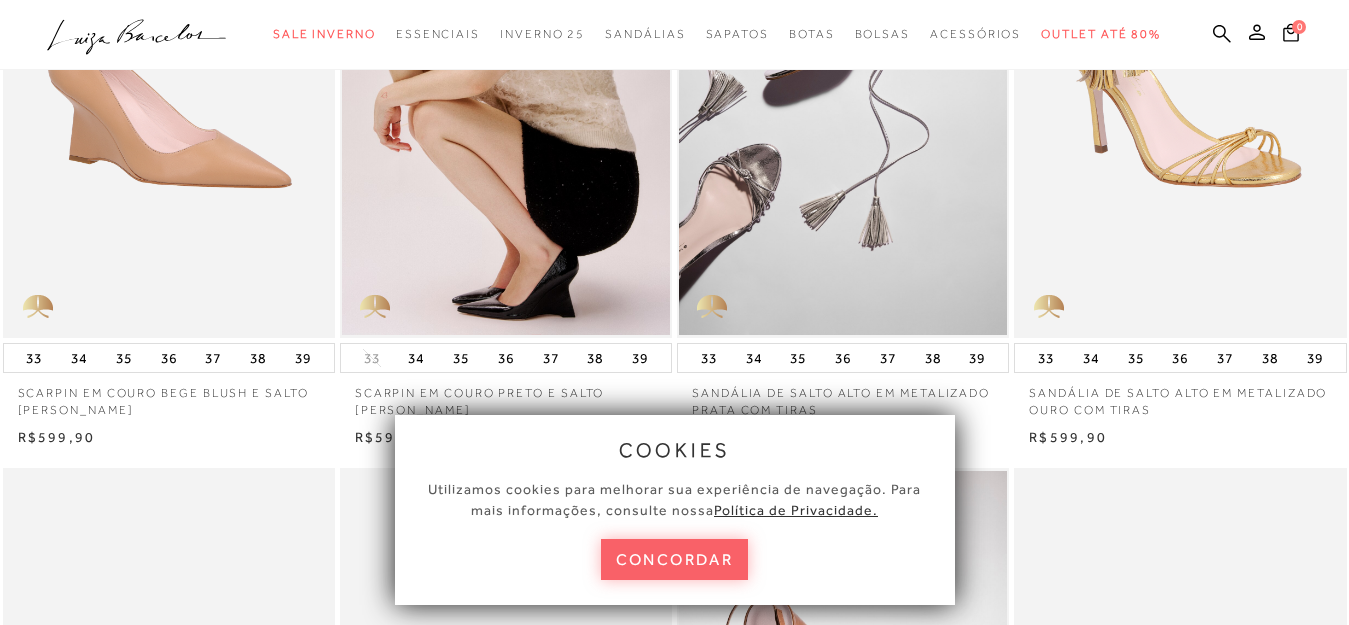 click on "concordar" at bounding box center (675, 559) 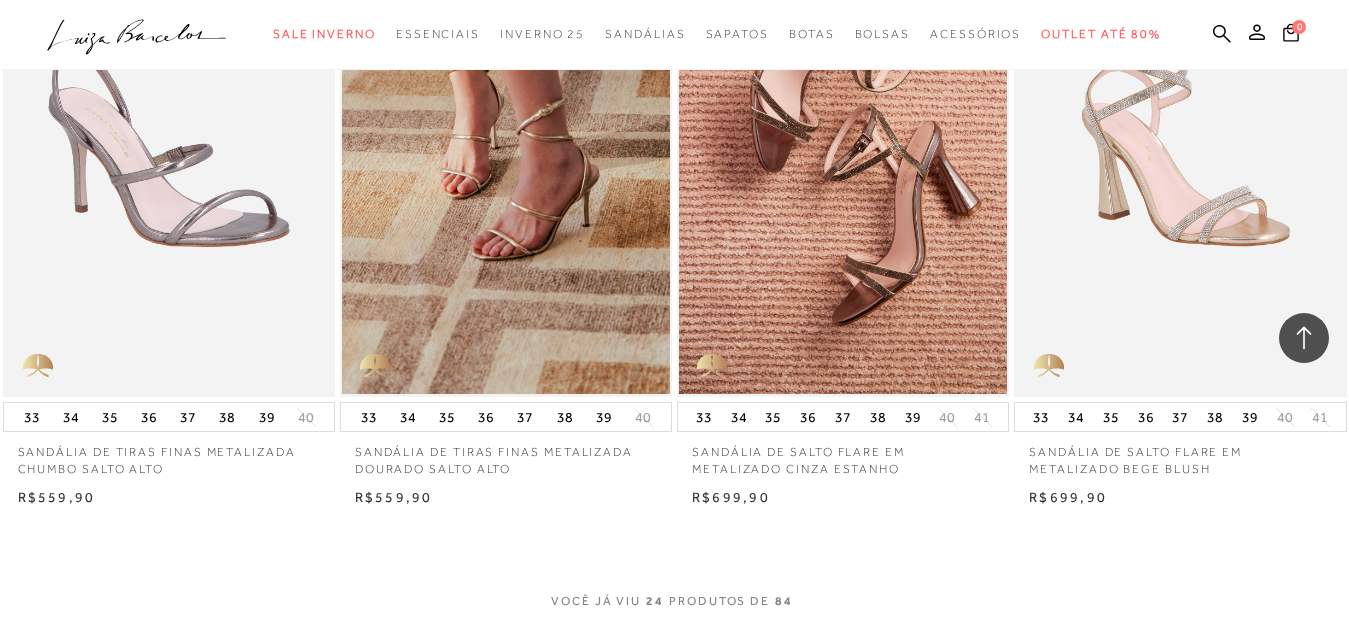 scroll, scrollTop: 3700, scrollLeft: 0, axis: vertical 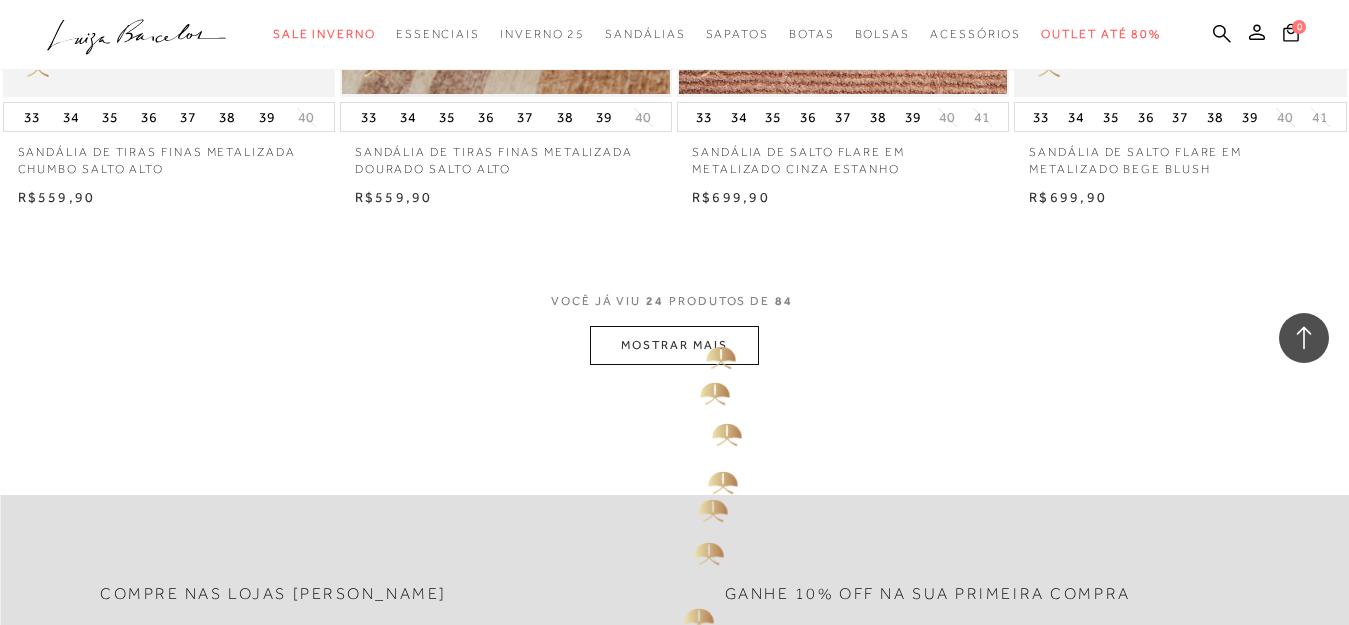 click on "MOSTRAR MAIS" at bounding box center (674, 345) 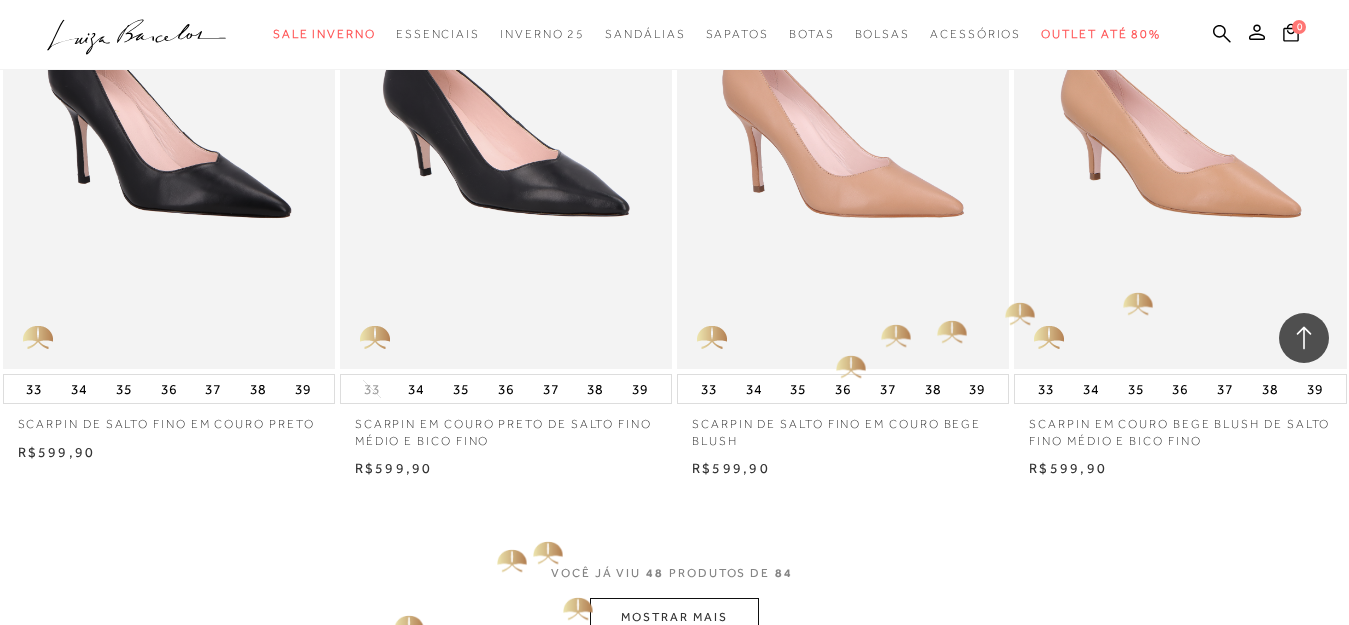 scroll, scrollTop: 7500, scrollLeft: 0, axis: vertical 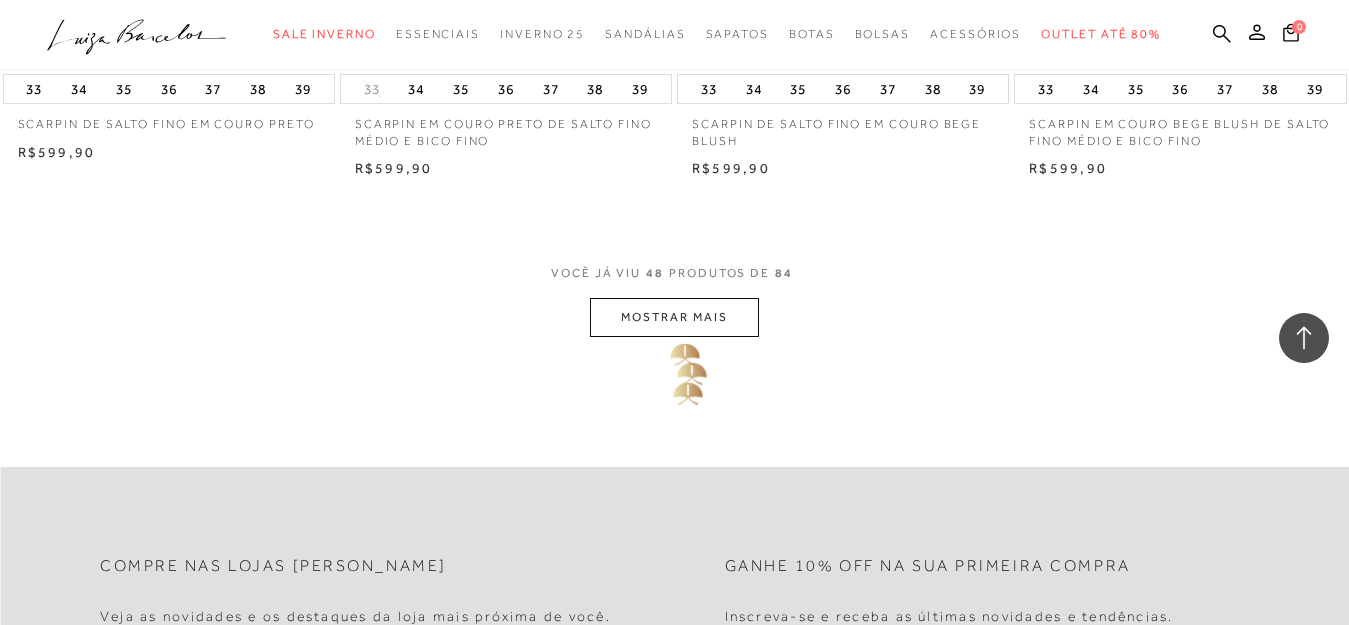 click on "MOSTRAR MAIS" at bounding box center [674, 317] 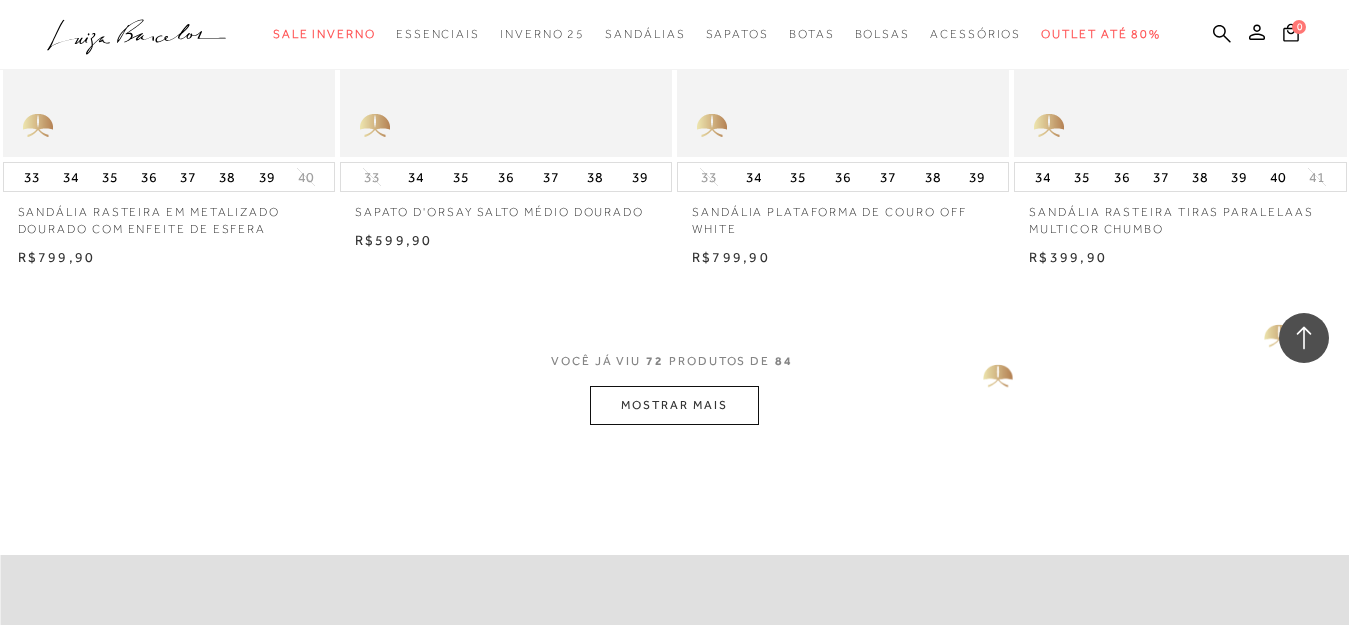scroll, scrollTop: 11300, scrollLeft: 0, axis: vertical 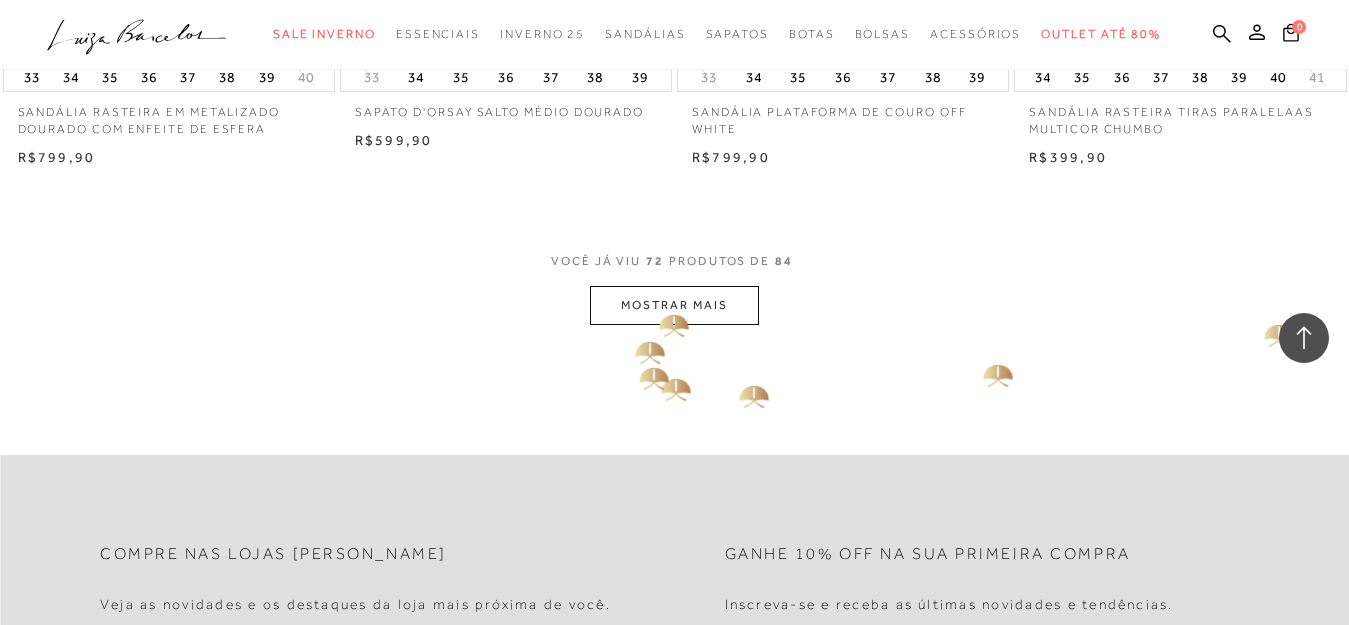click on "MOSTRAR MAIS" at bounding box center (674, 305) 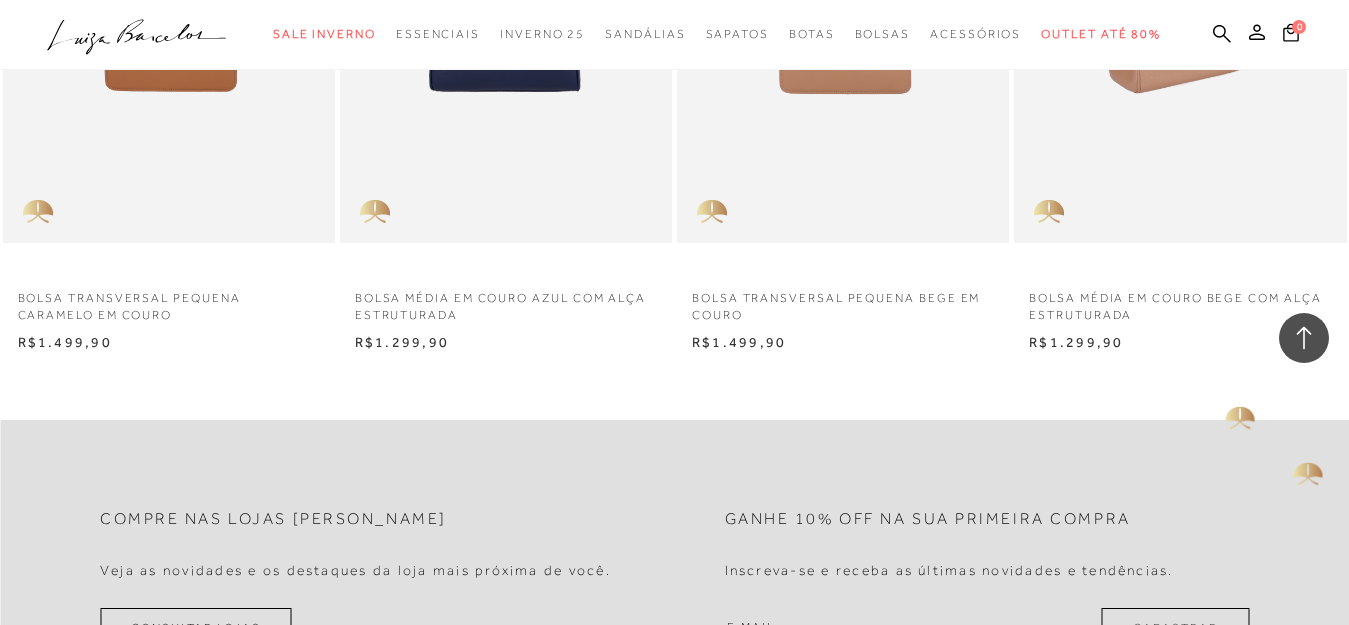 scroll, scrollTop: 12700, scrollLeft: 0, axis: vertical 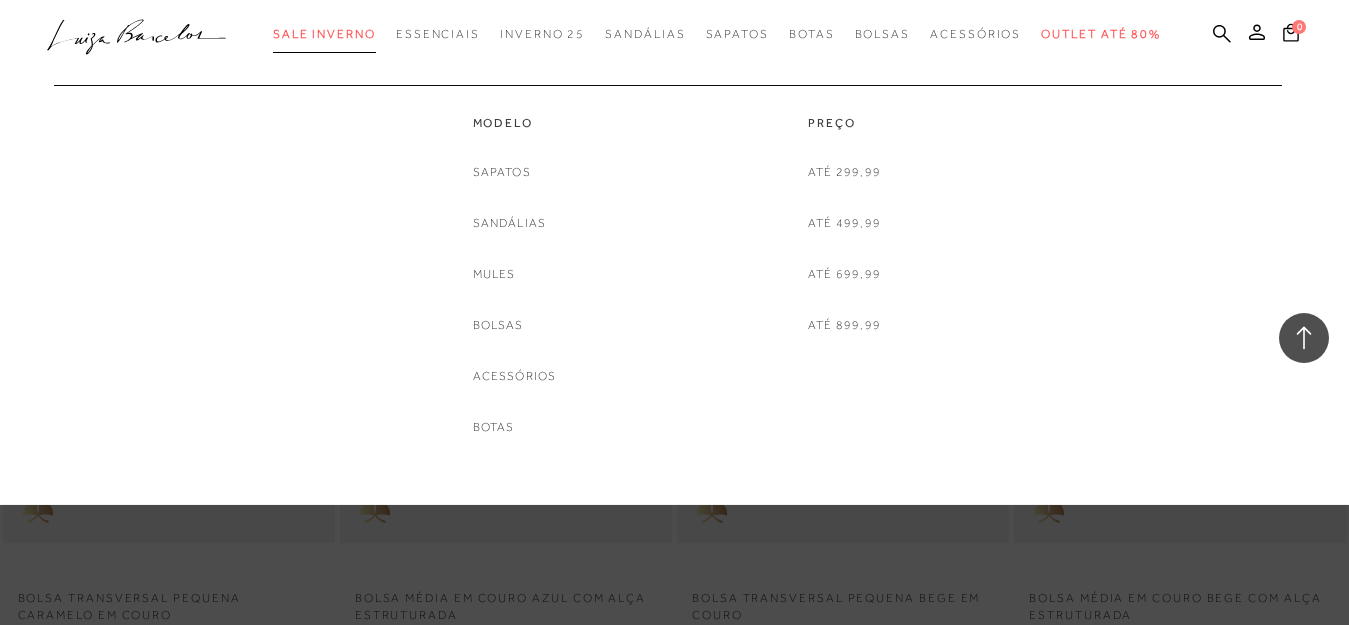 click on "Sale Inverno" at bounding box center [324, 34] 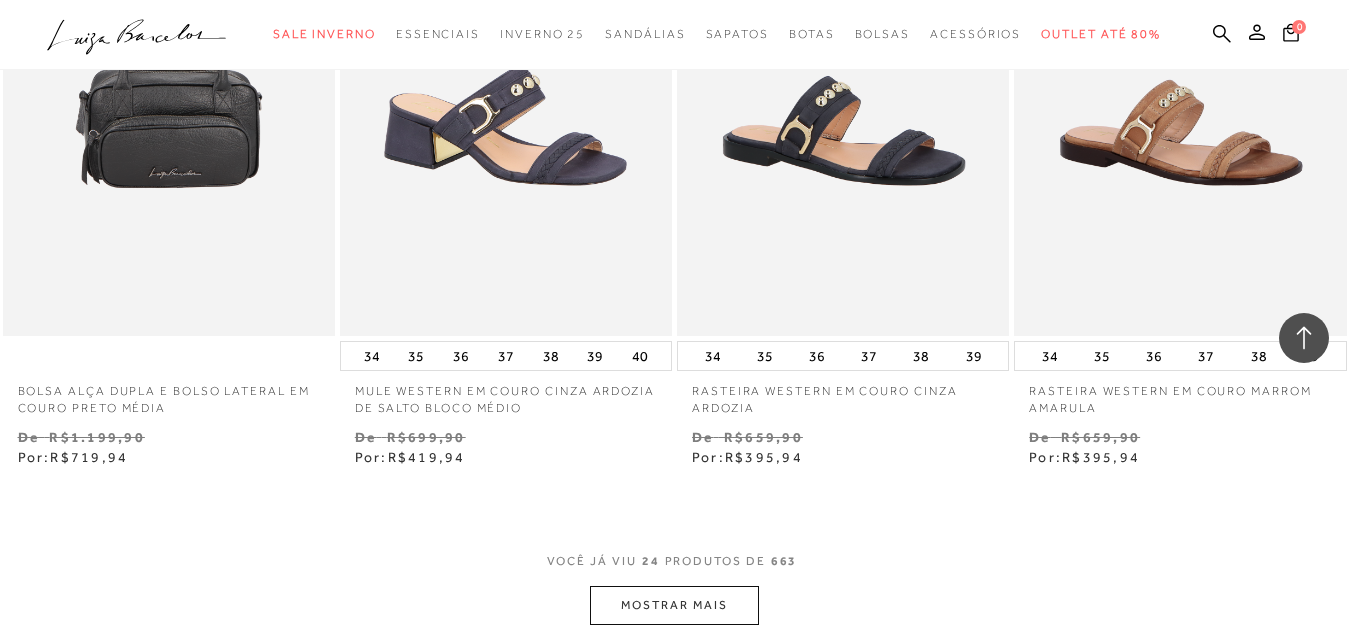 scroll, scrollTop: 3700, scrollLeft: 0, axis: vertical 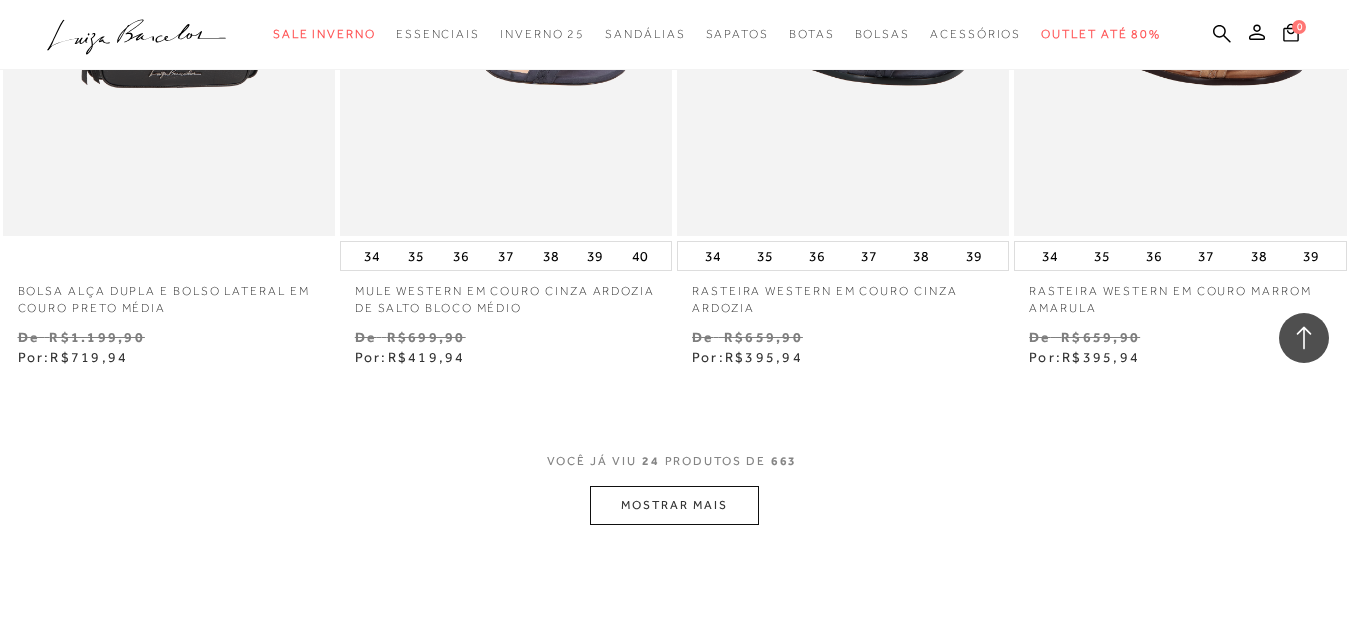 click on "MOSTRAR MAIS" at bounding box center [674, 505] 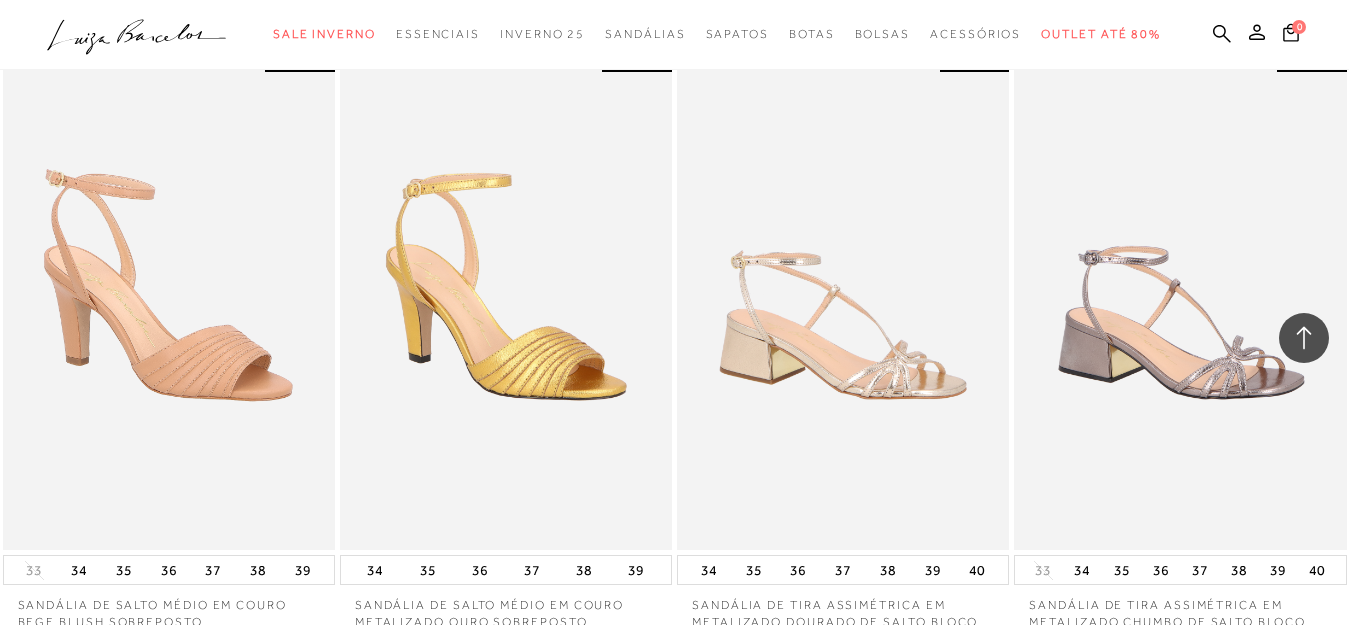 scroll, scrollTop: 7800, scrollLeft: 0, axis: vertical 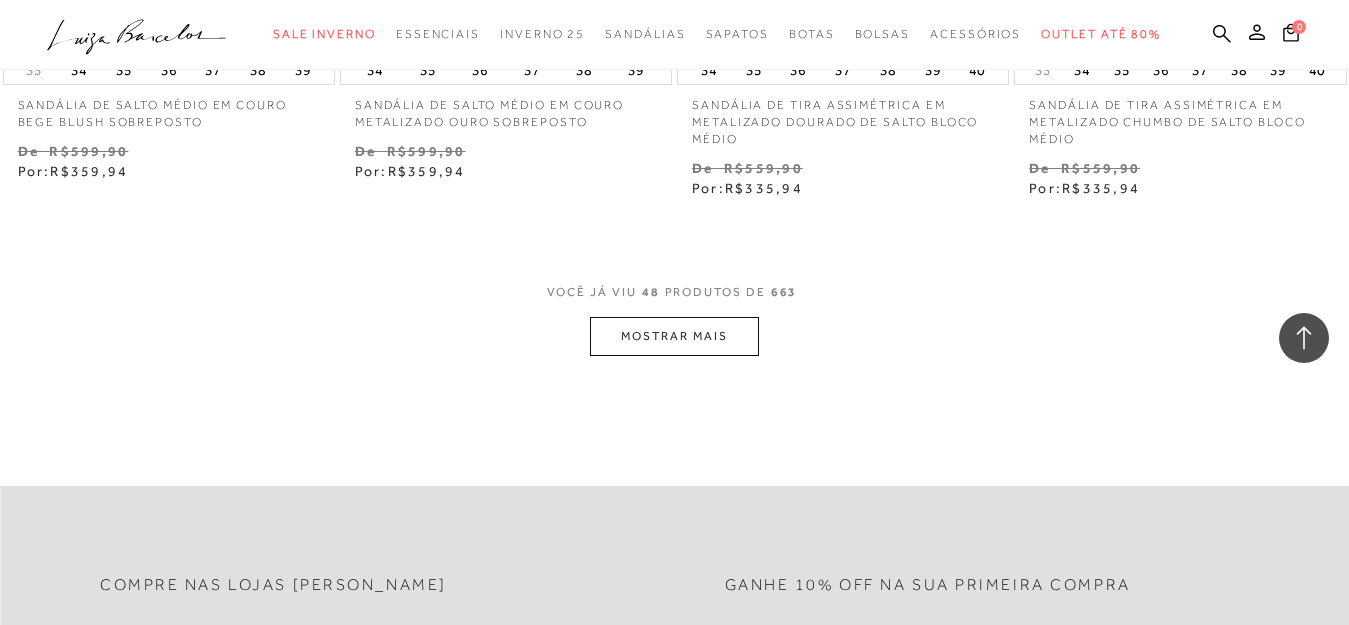 click on "MOSTRAR MAIS" at bounding box center (674, 336) 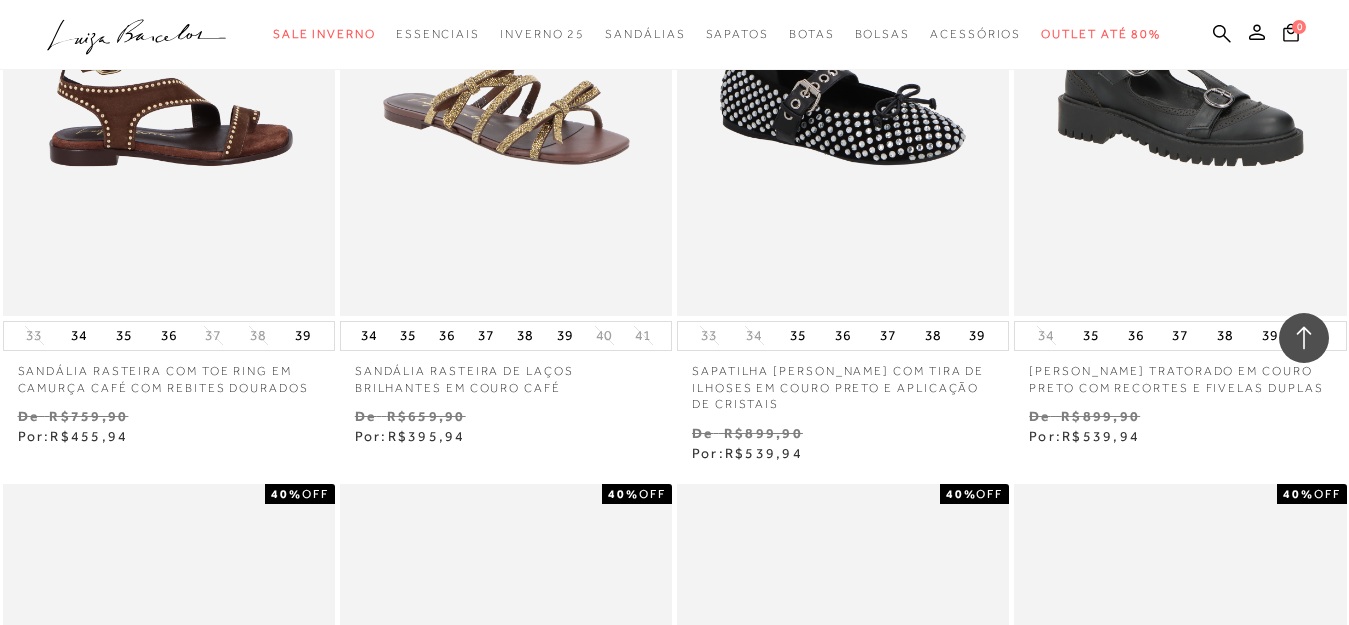 scroll, scrollTop: 9200, scrollLeft: 0, axis: vertical 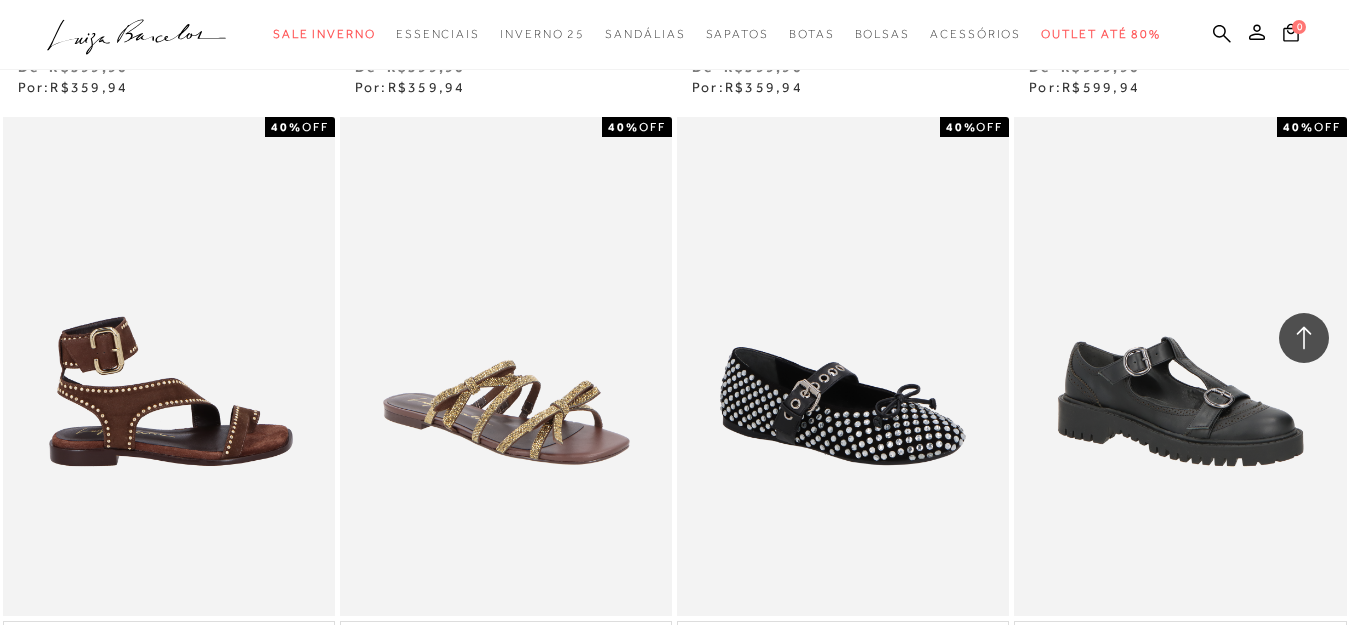 click at bounding box center [170, 366] 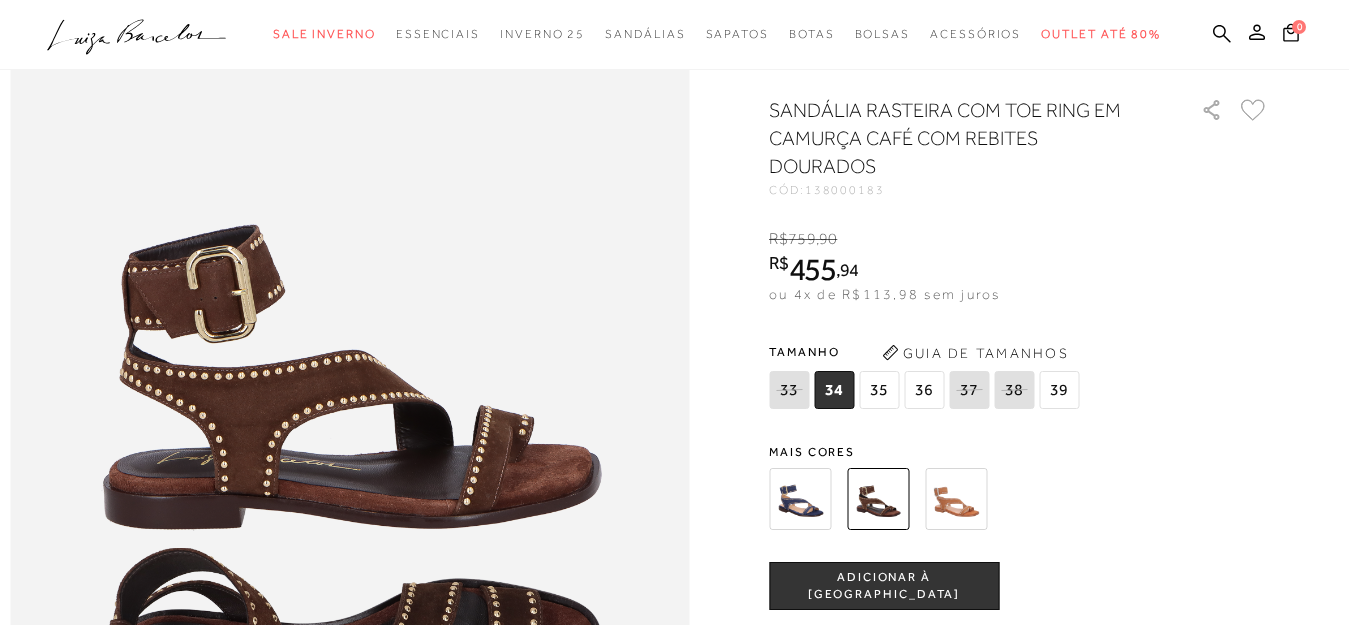 scroll, scrollTop: 1200, scrollLeft: 0, axis: vertical 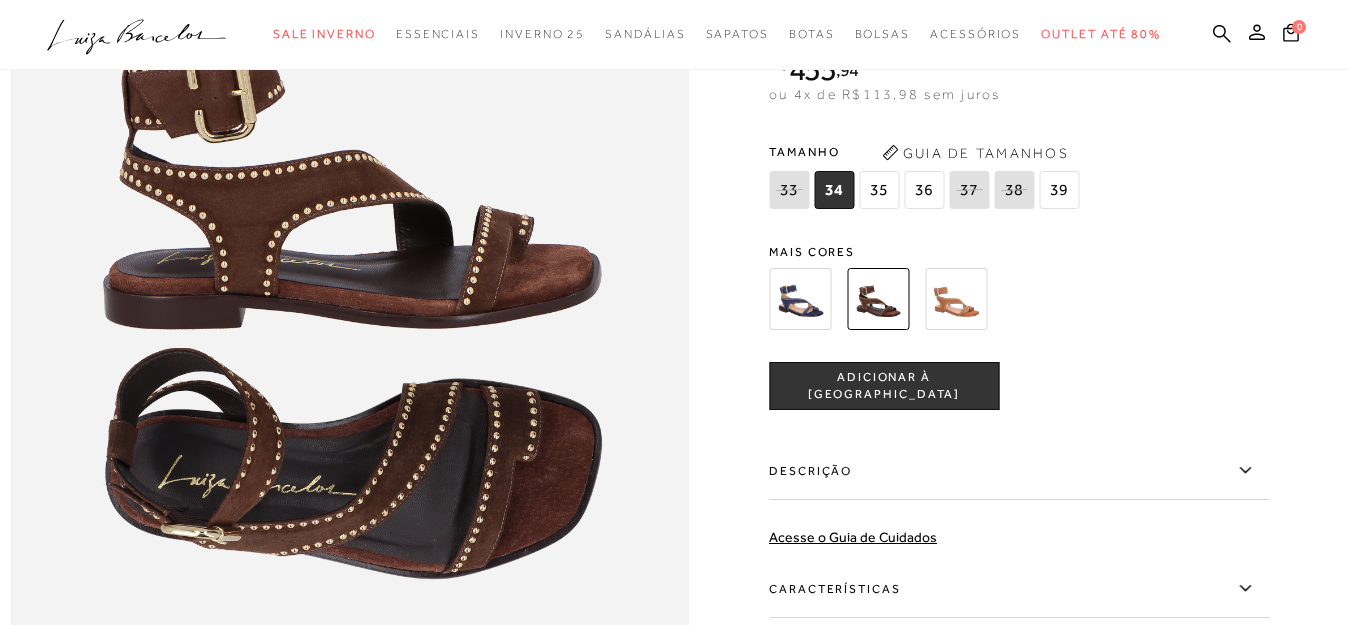 click at bounding box center [956, 299] 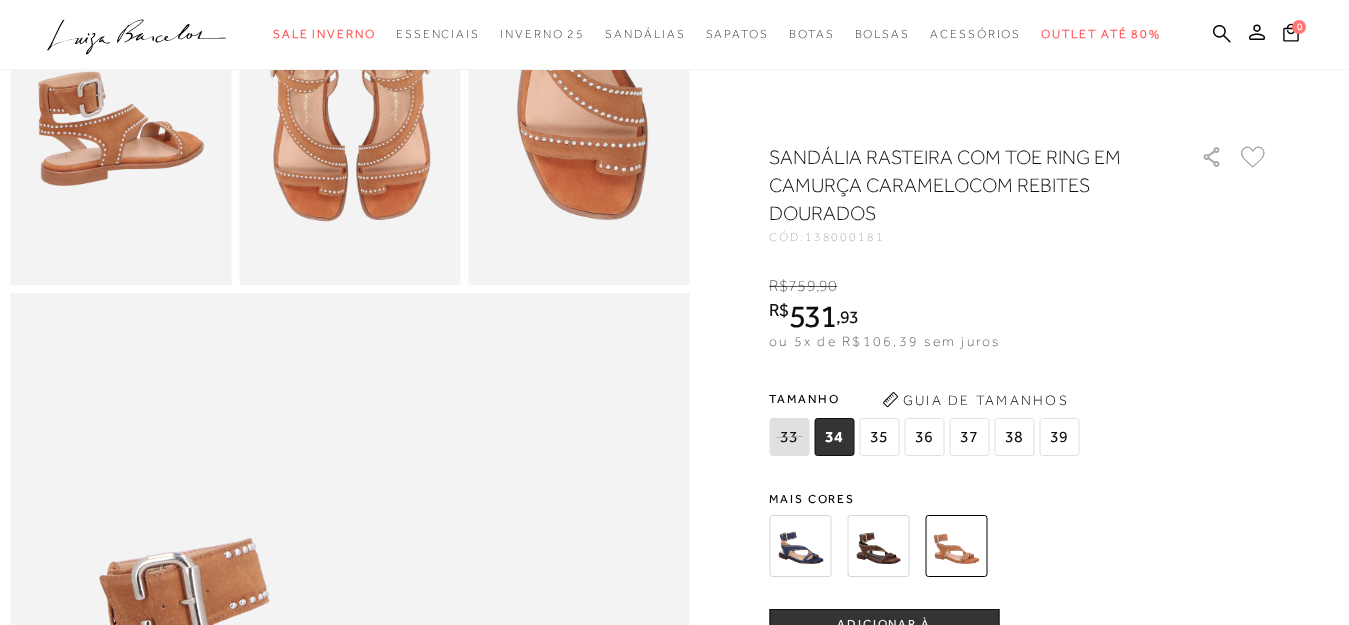 scroll, scrollTop: 500, scrollLeft: 0, axis: vertical 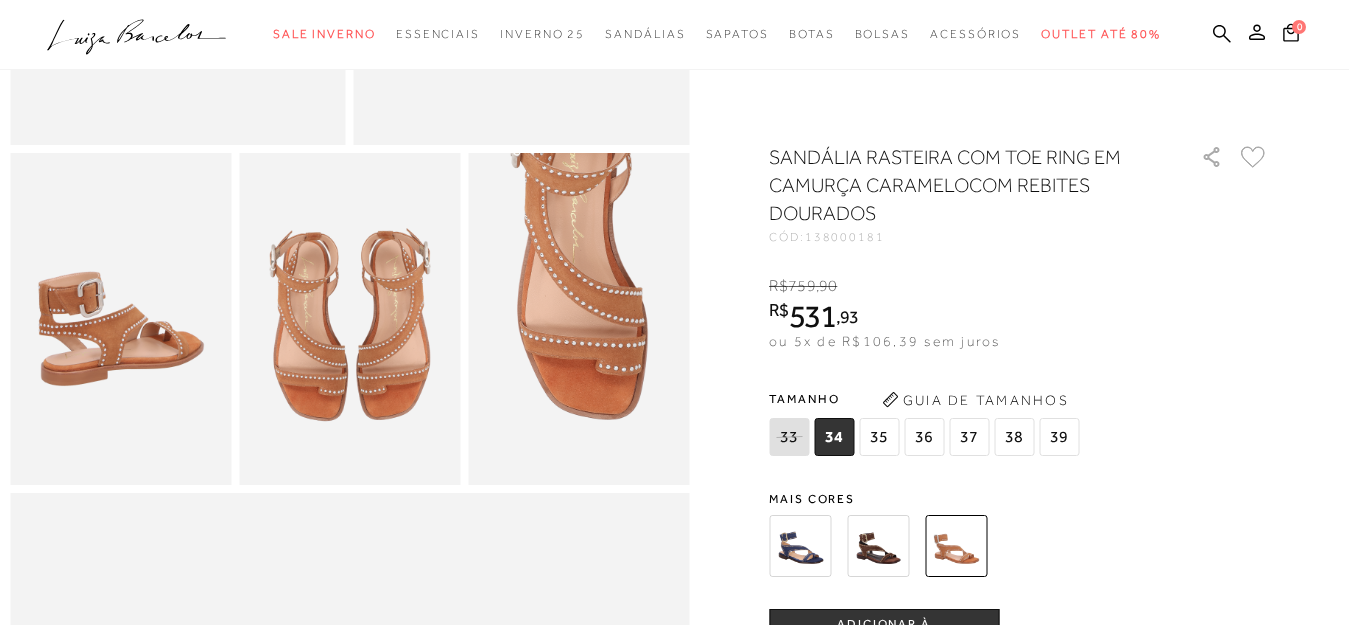 click at bounding box center [800, 546] 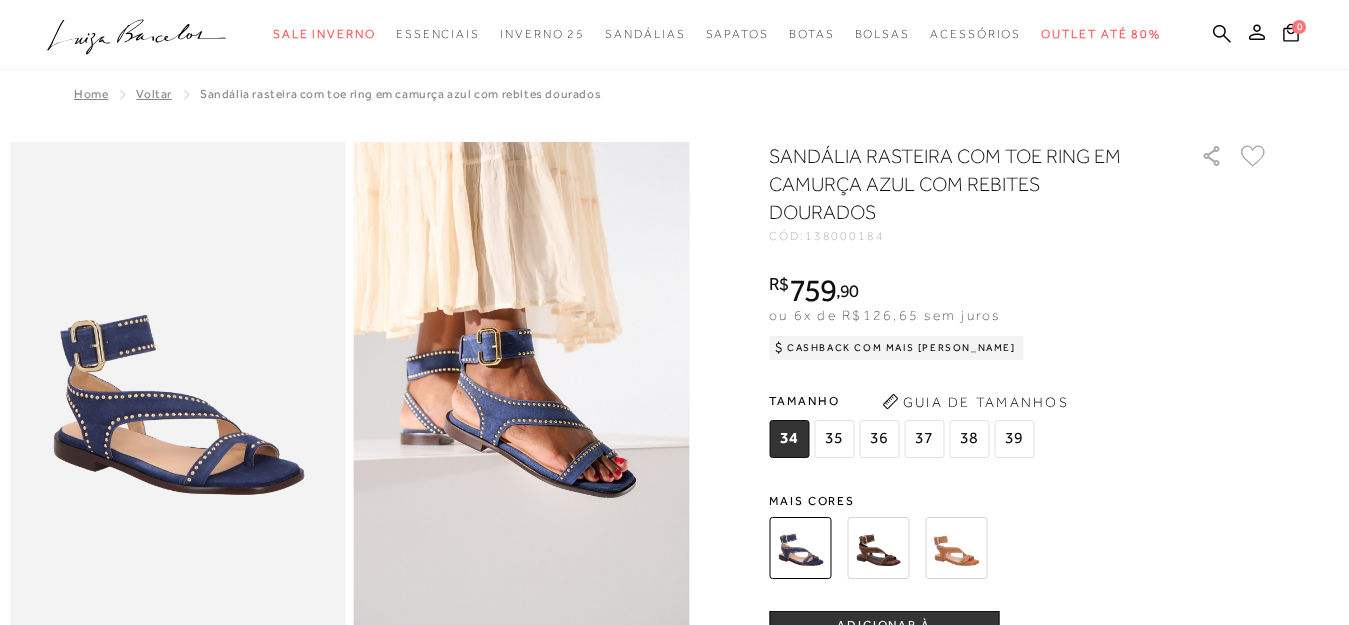 scroll, scrollTop: 100, scrollLeft: 0, axis: vertical 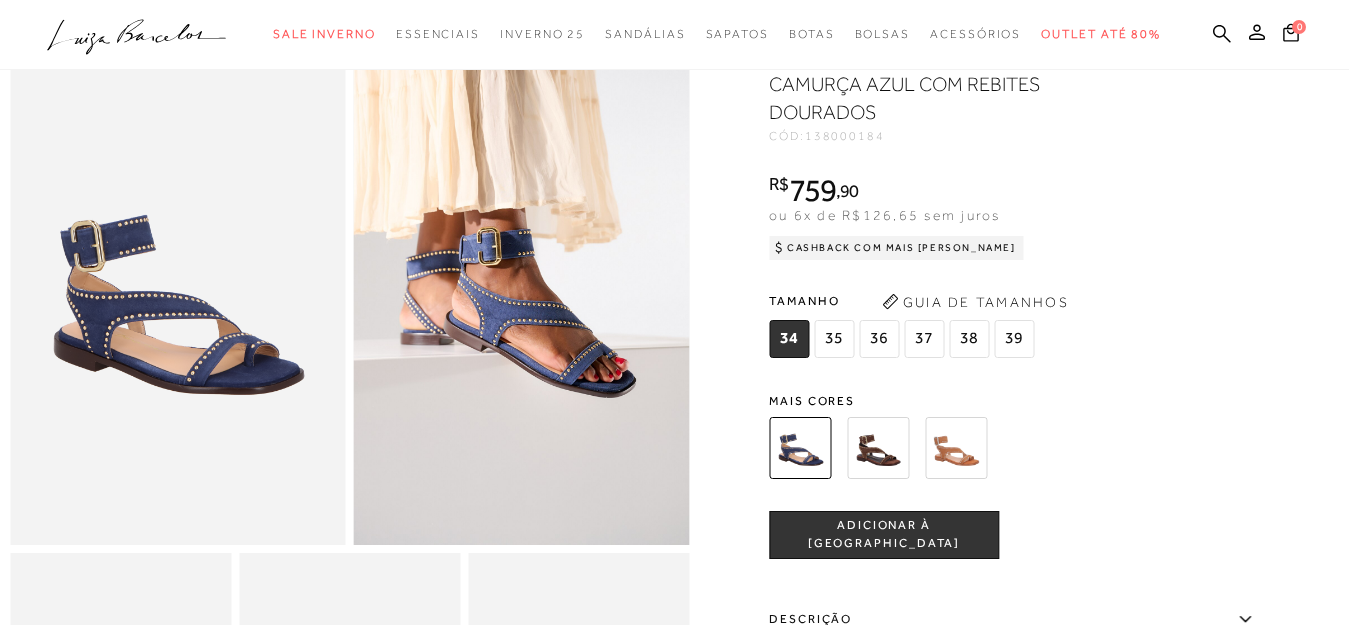 click at bounding box center (878, 448) 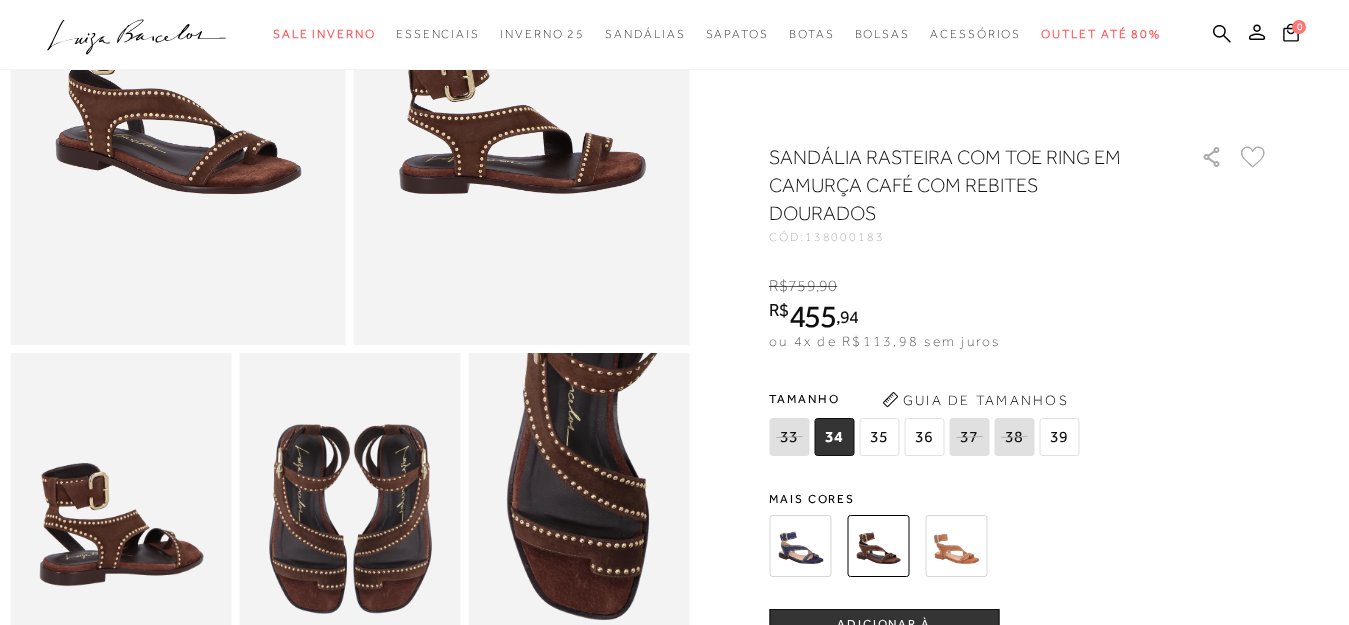 scroll, scrollTop: 0, scrollLeft: 0, axis: both 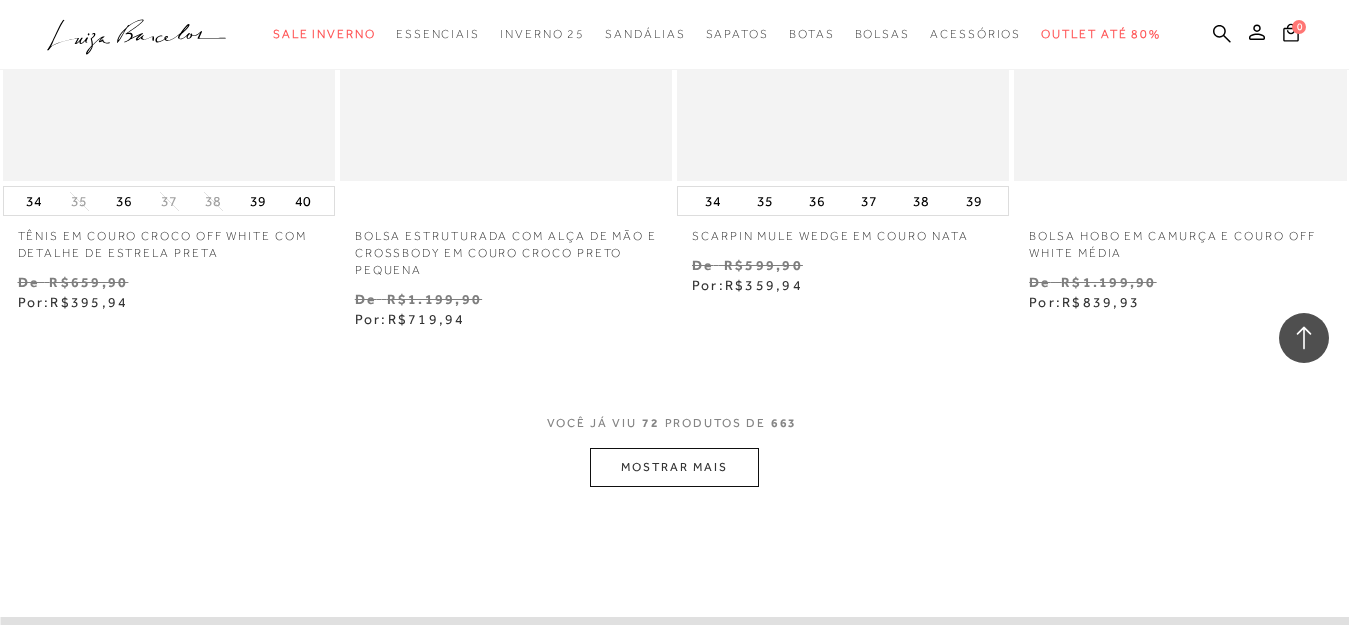 click on "MOSTRAR MAIS" at bounding box center (674, 467) 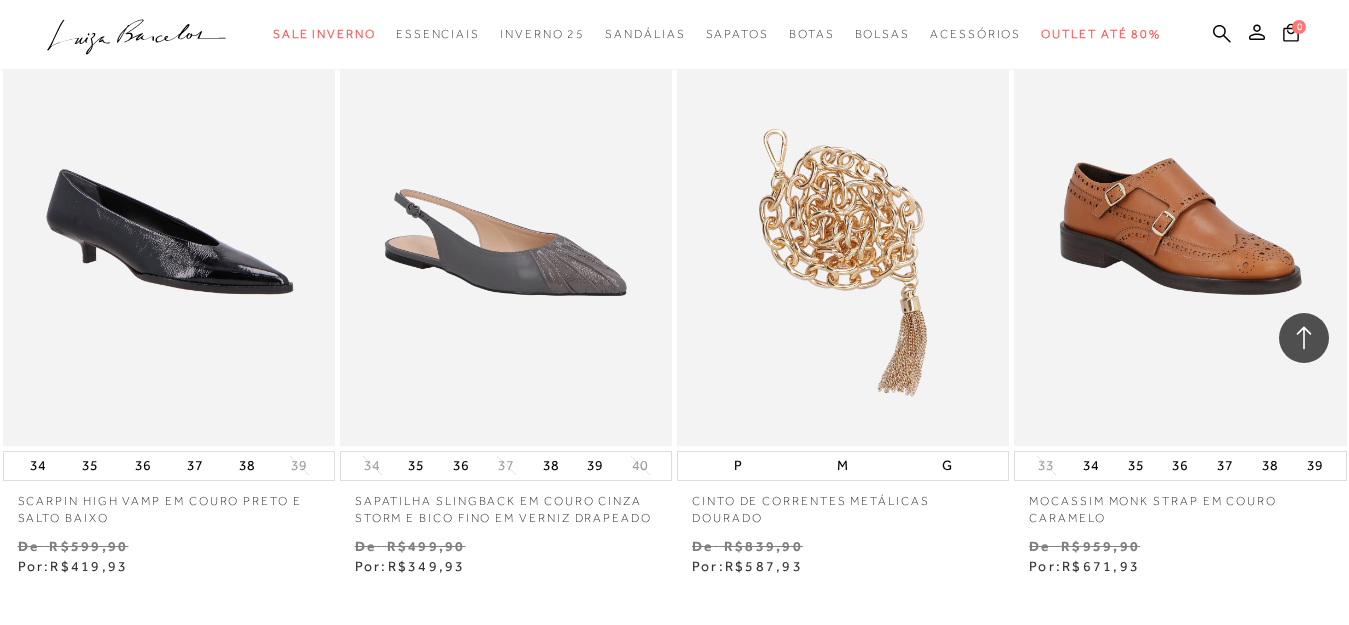 scroll, scrollTop: 15600, scrollLeft: 0, axis: vertical 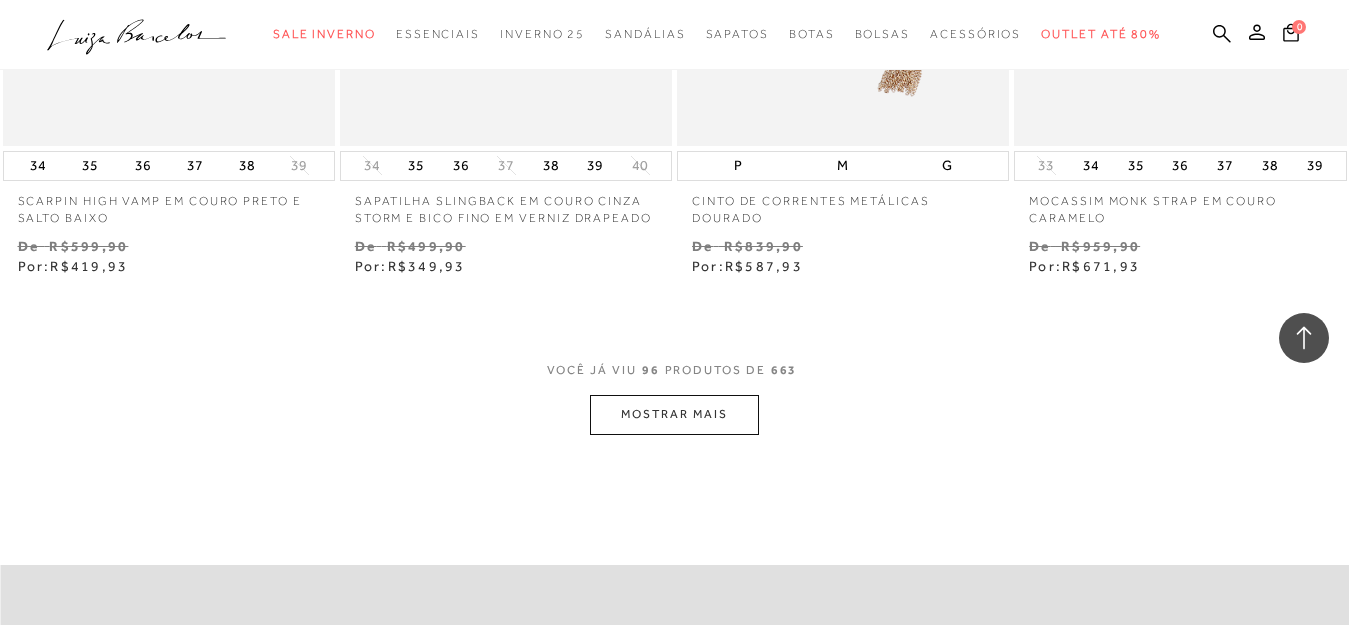 click on "MOSTRAR MAIS" at bounding box center [674, 414] 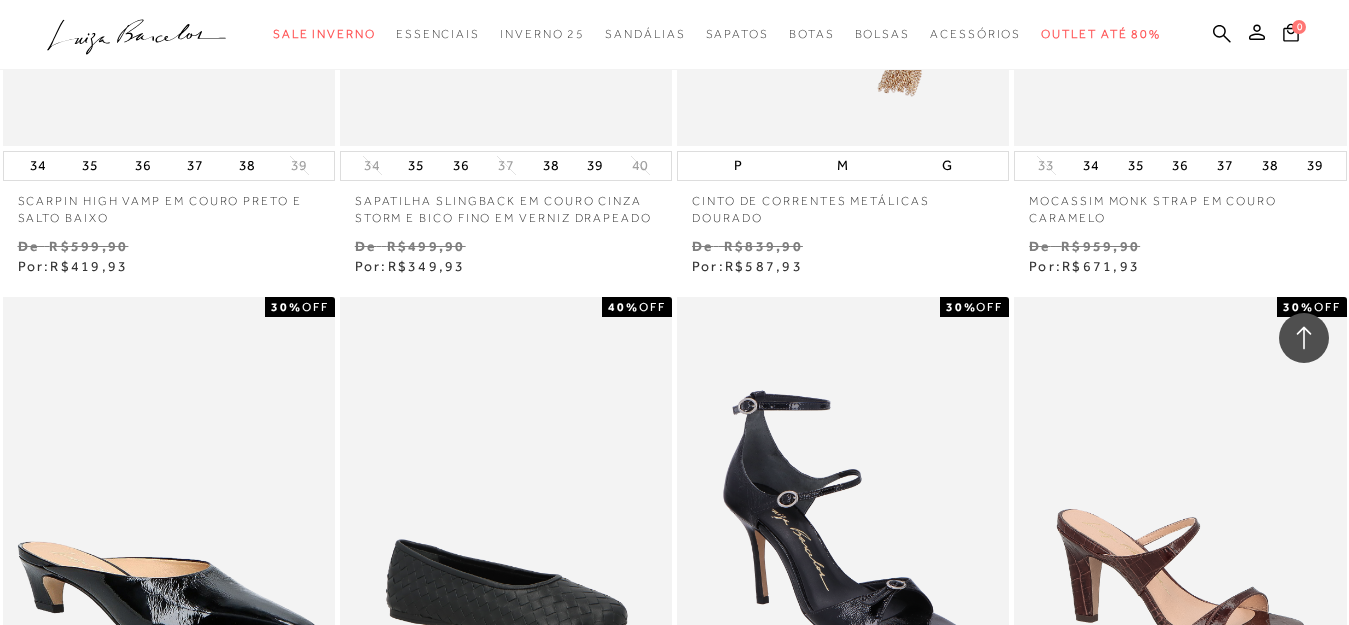 click at bounding box center (844, -753) 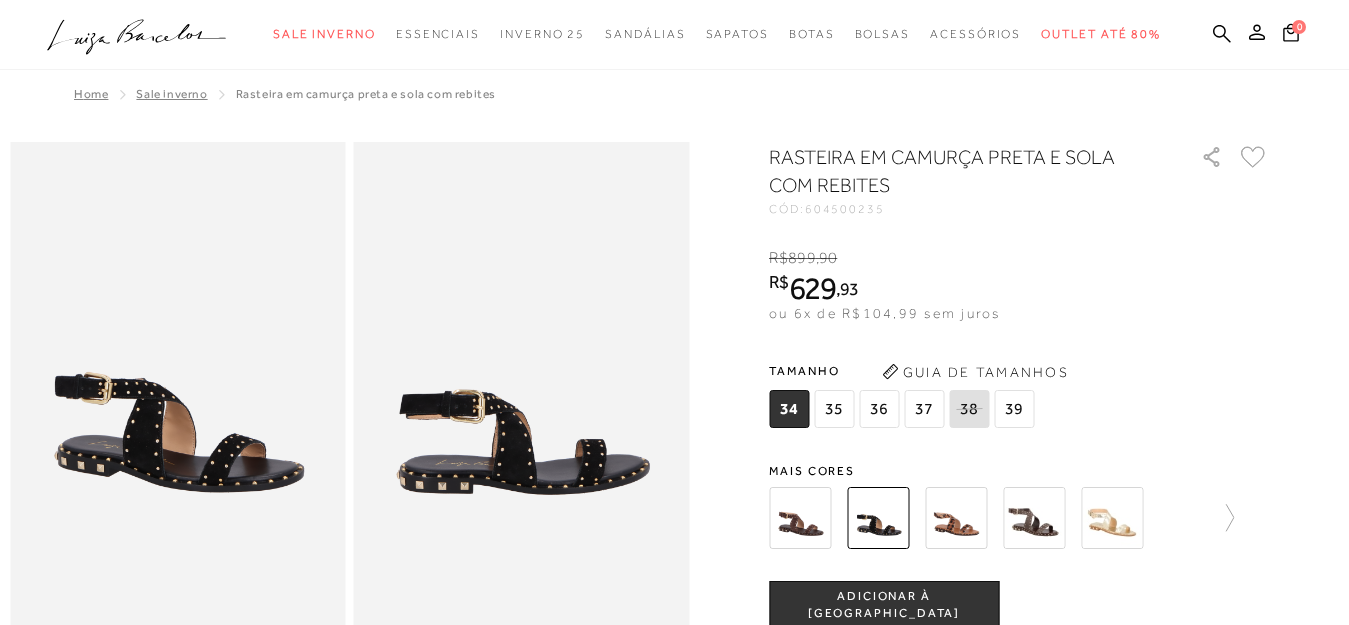 scroll, scrollTop: 0, scrollLeft: 0, axis: both 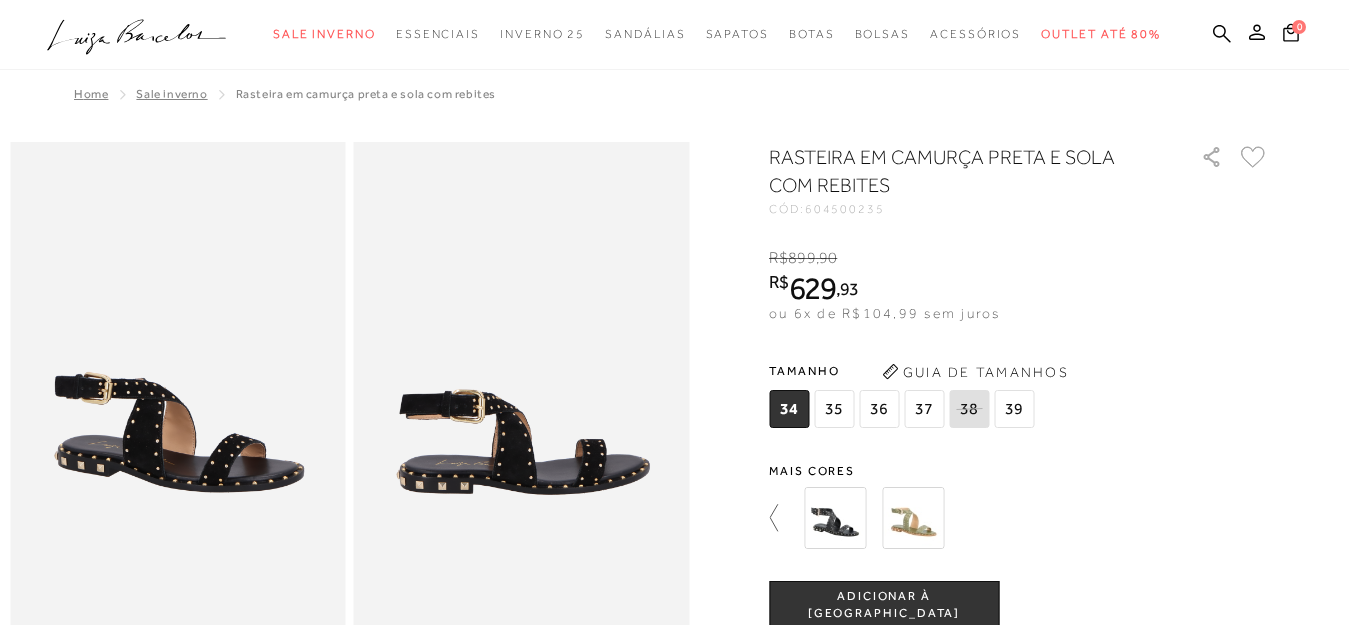 click 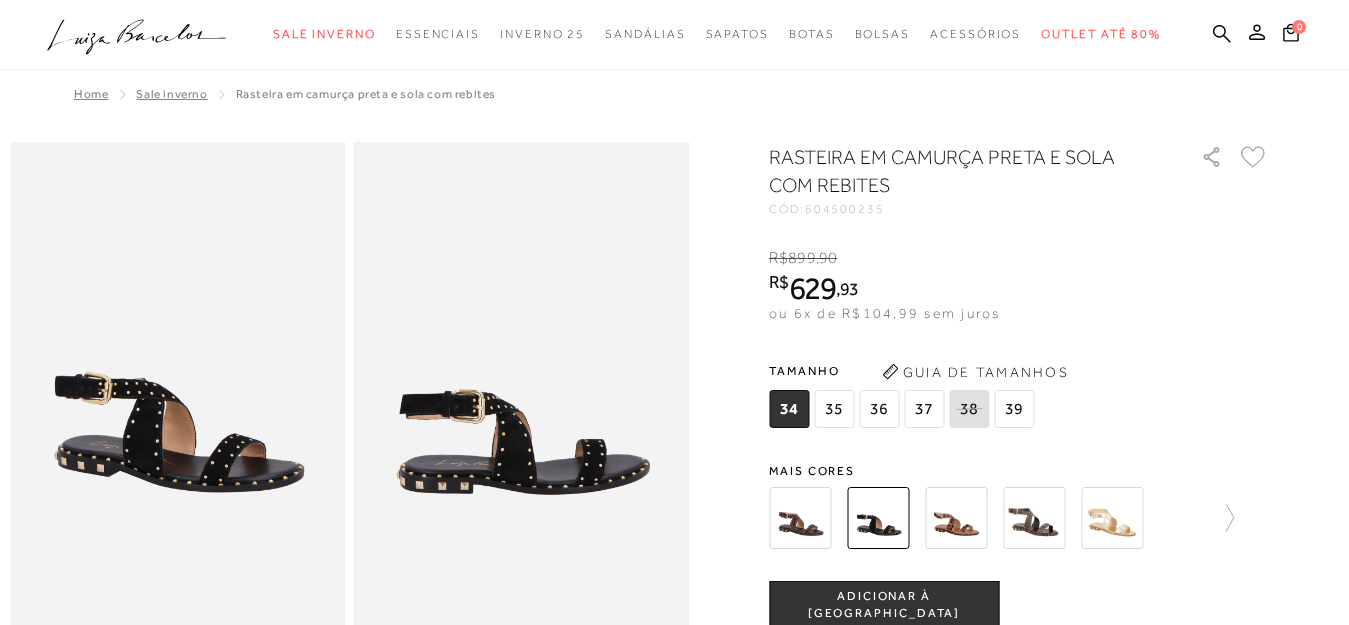 click at bounding box center (800, 518) 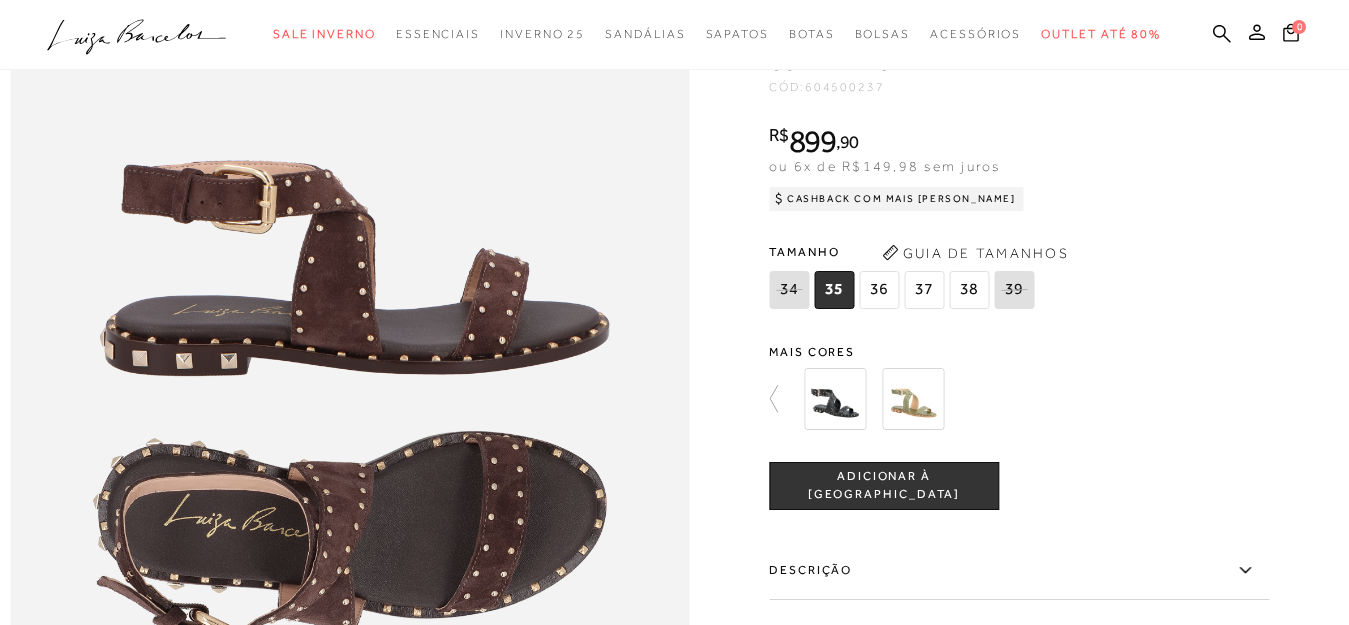 scroll, scrollTop: 1200, scrollLeft: 0, axis: vertical 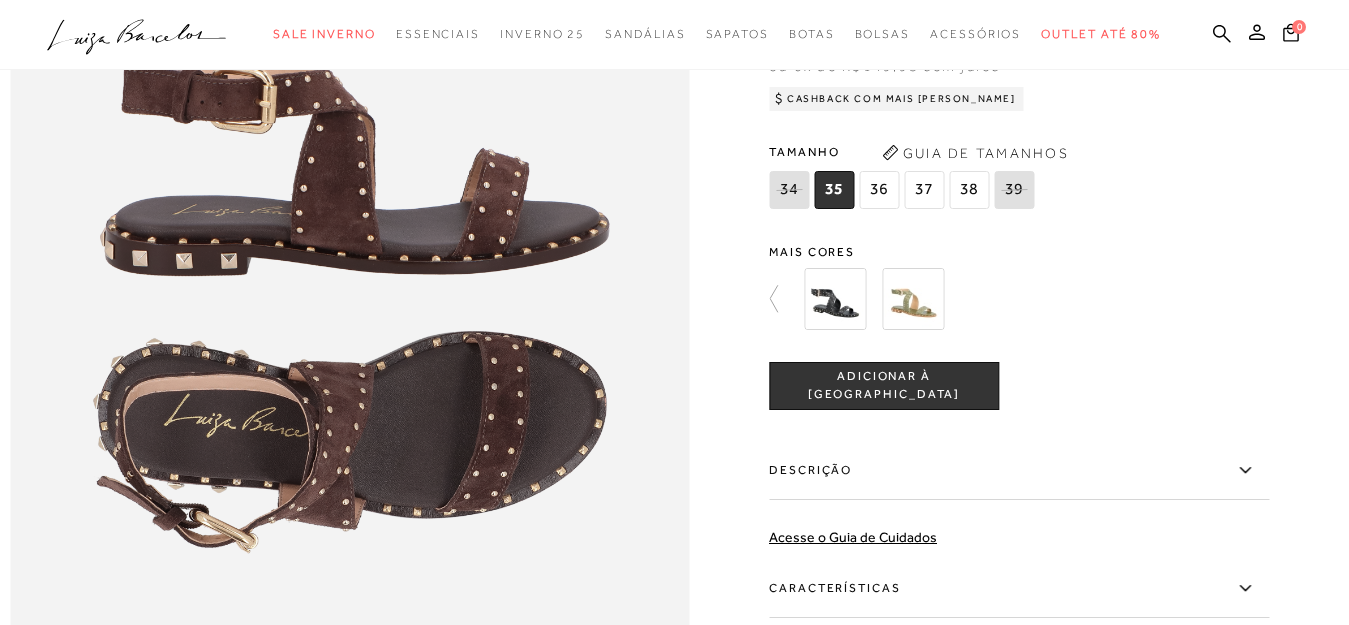 click at bounding box center (835, 299) 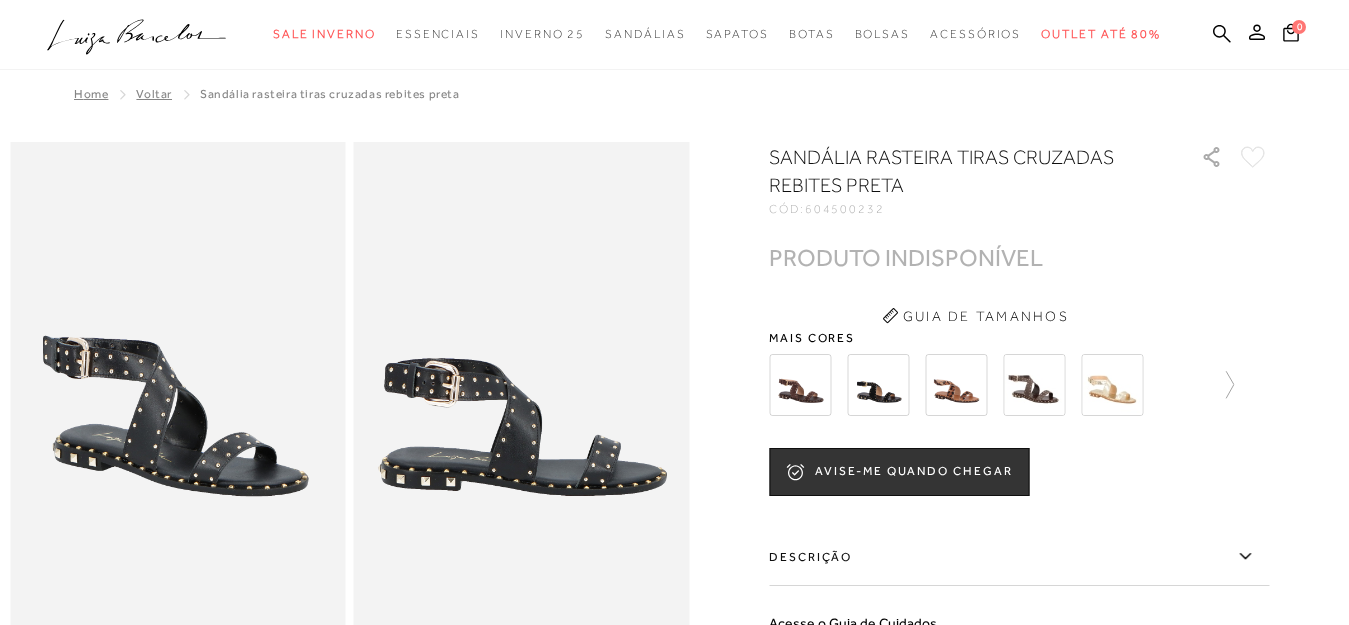 scroll, scrollTop: 0, scrollLeft: 0, axis: both 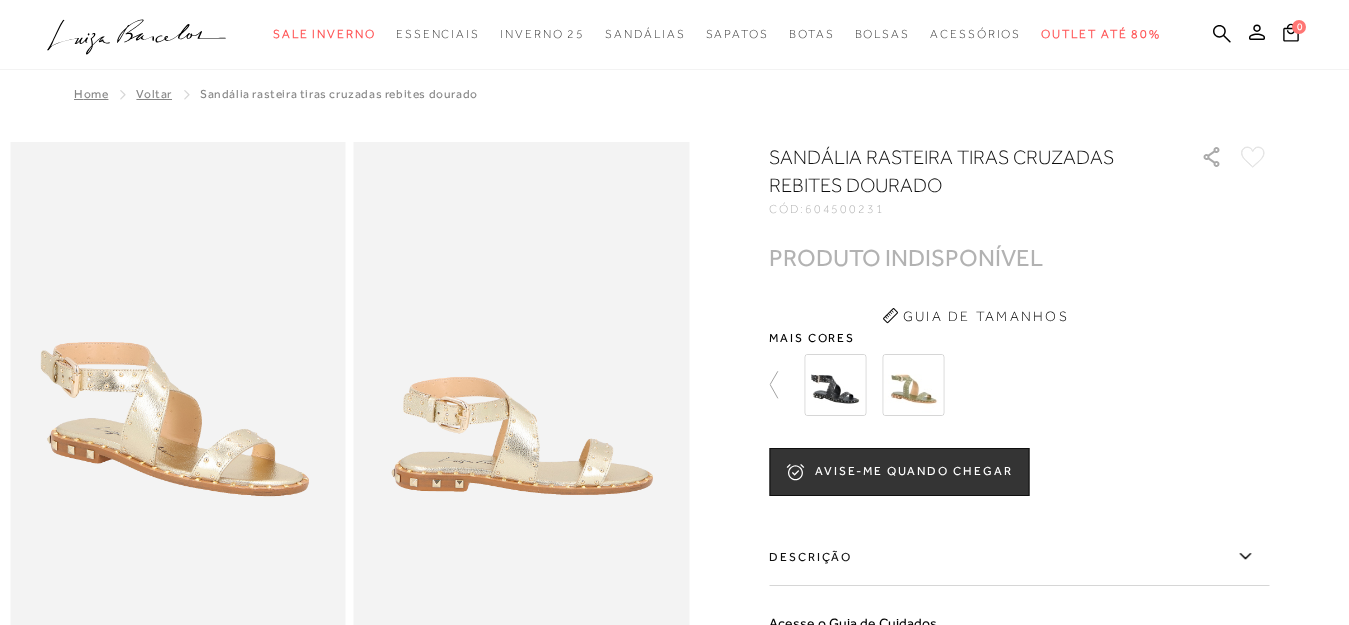 click at bounding box center [835, 385] 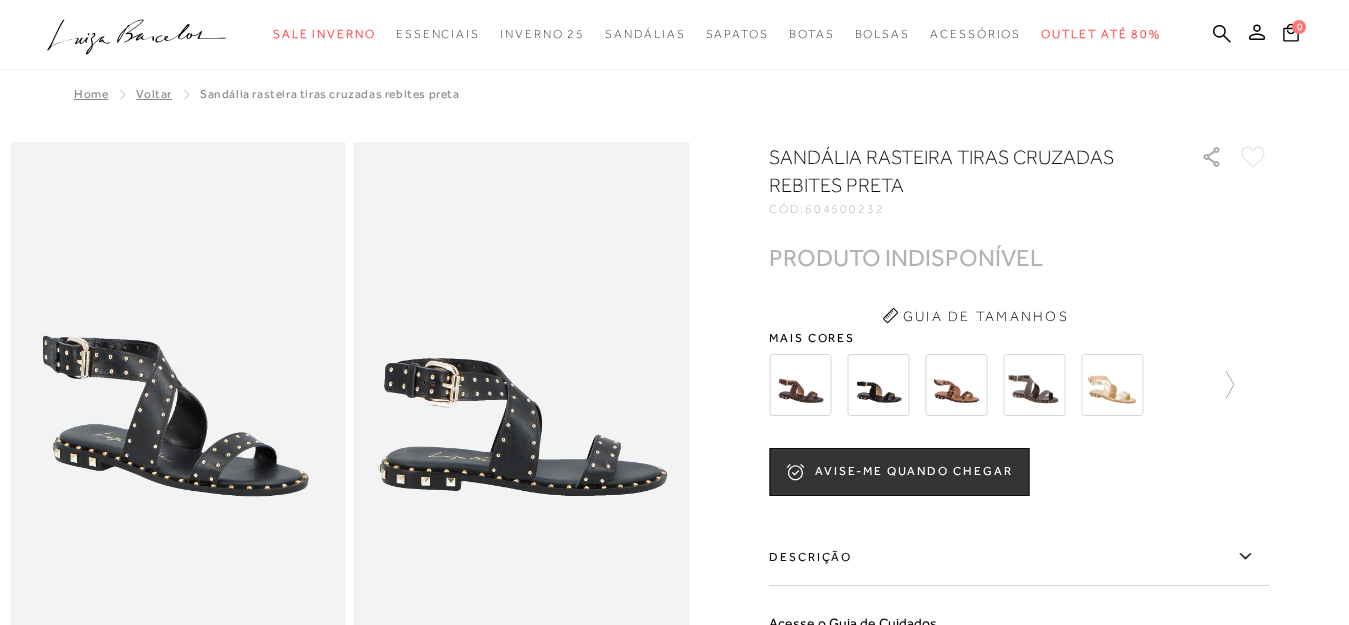 click at bounding box center [1112, 385] 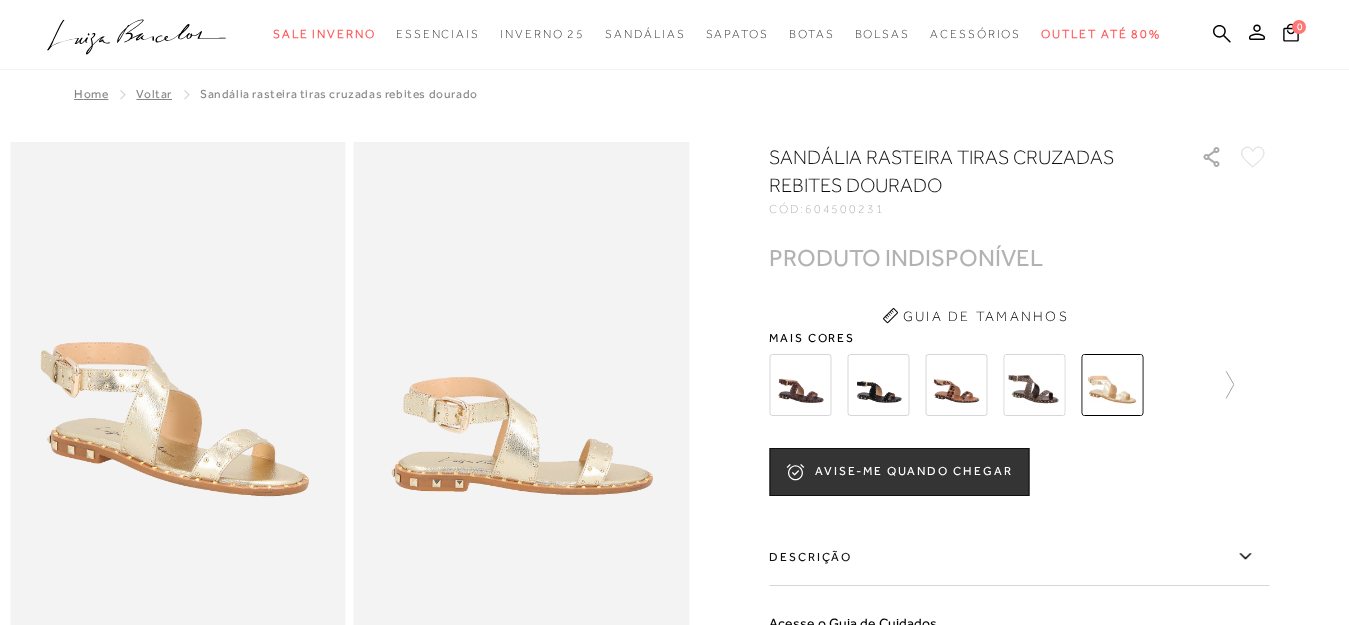 scroll, scrollTop: 0, scrollLeft: 0, axis: both 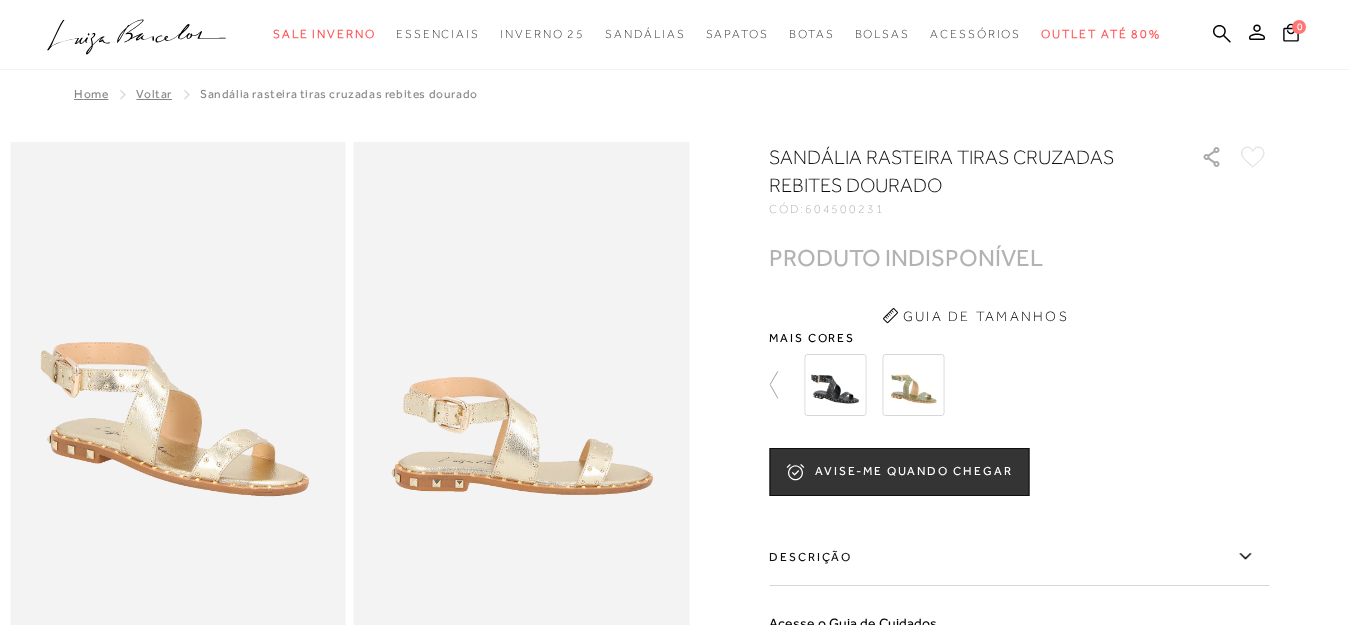 click at bounding box center [913, 385] 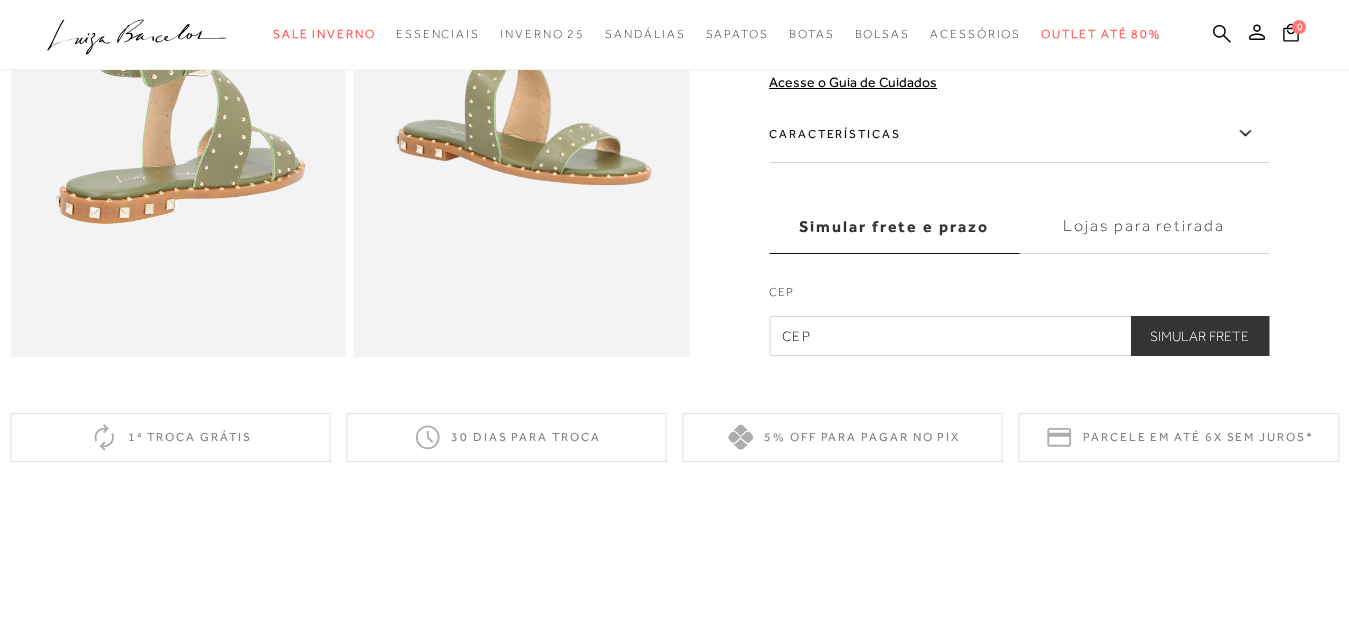 scroll, scrollTop: 400, scrollLeft: 0, axis: vertical 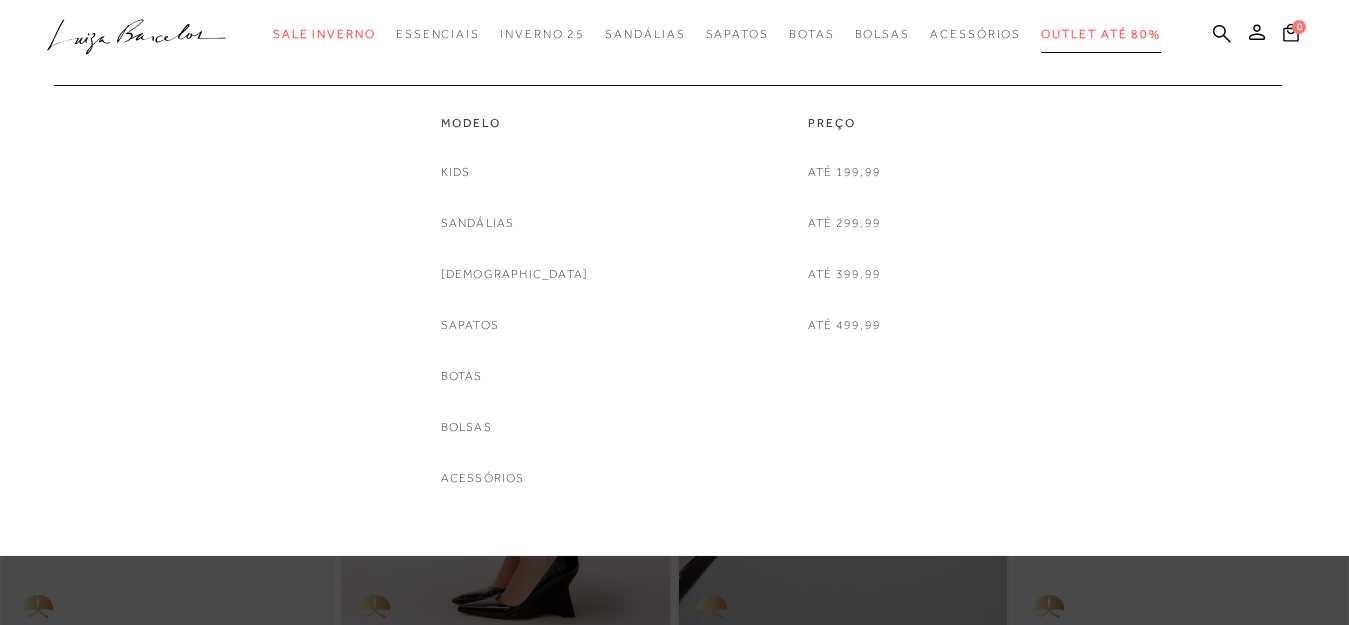 click on "Outlet até 80%" at bounding box center (1101, 34) 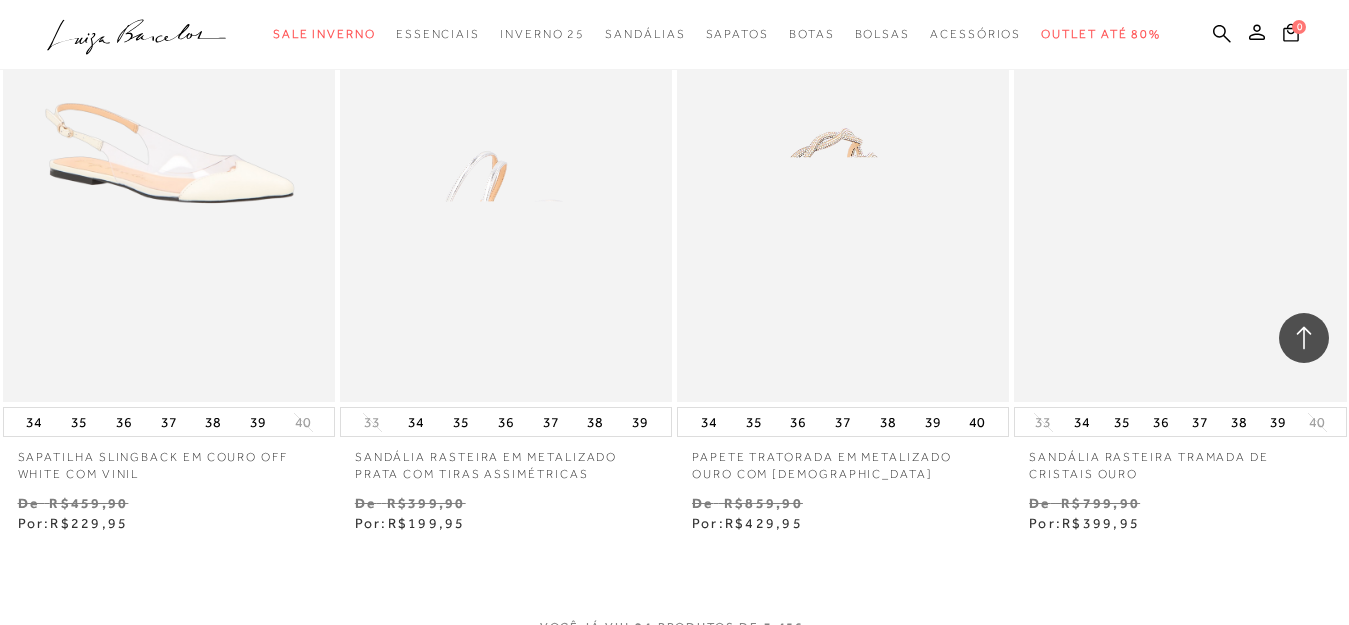 scroll, scrollTop: 3800, scrollLeft: 0, axis: vertical 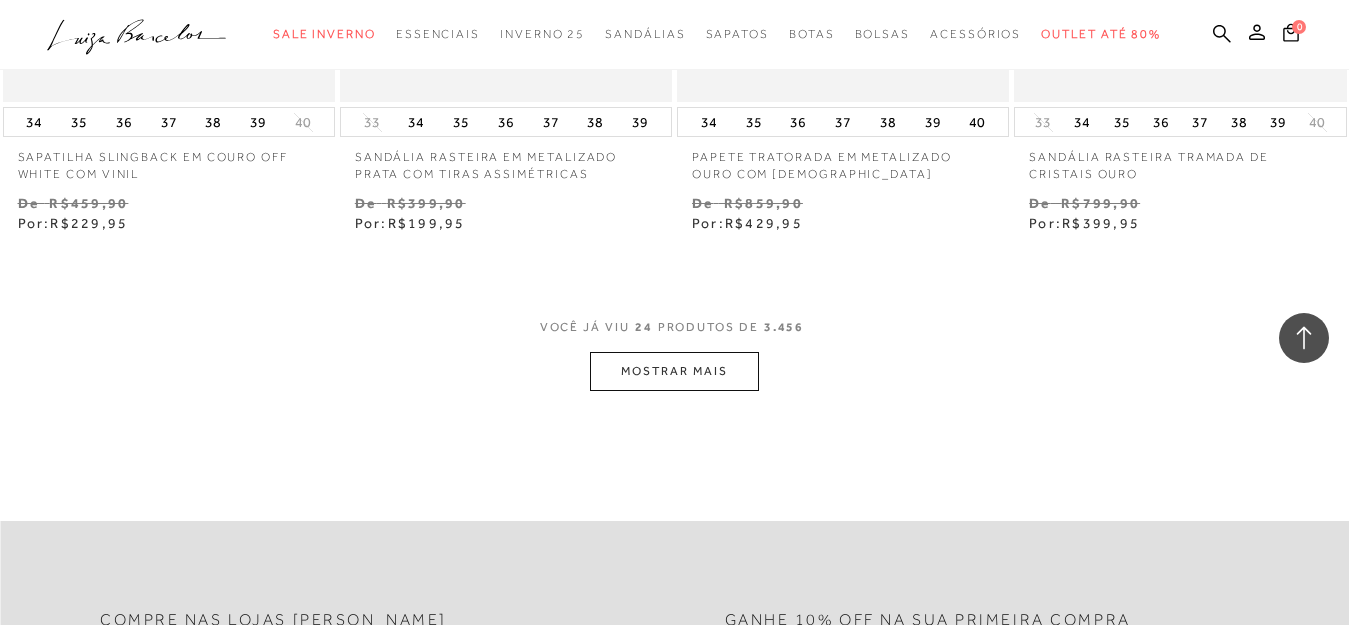click on "MOSTRAR MAIS" at bounding box center [674, 371] 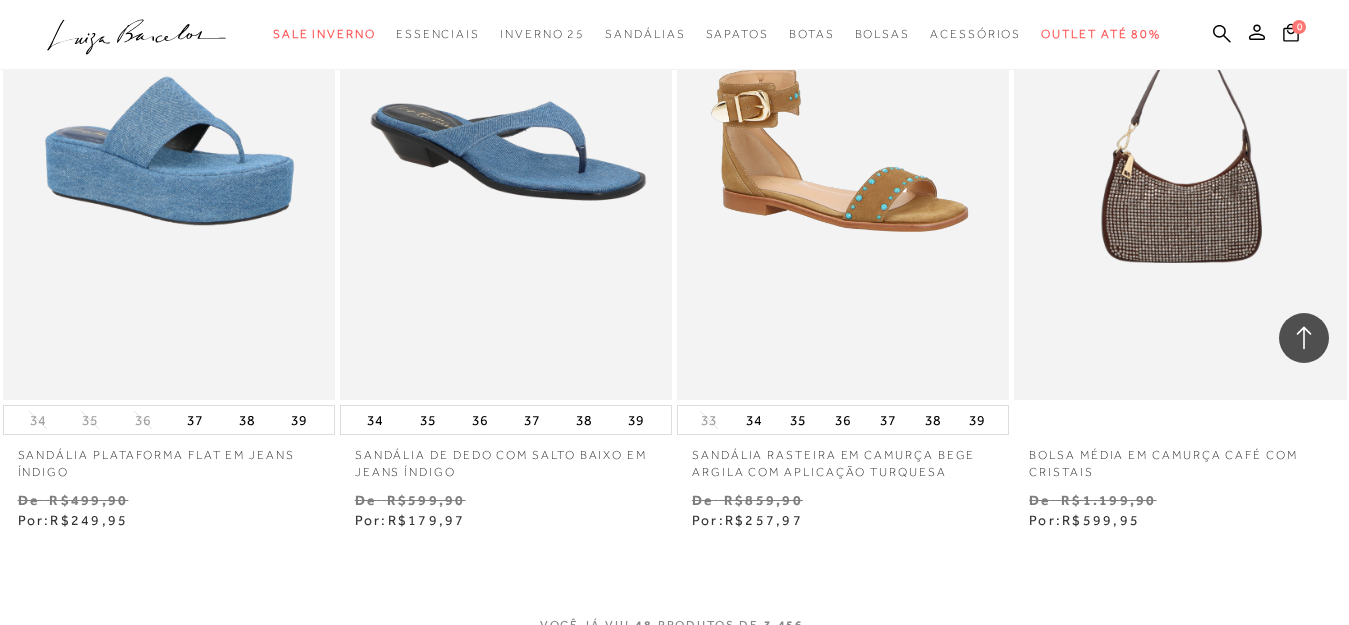 scroll, scrollTop: 7600, scrollLeft: 0, axis: vertical 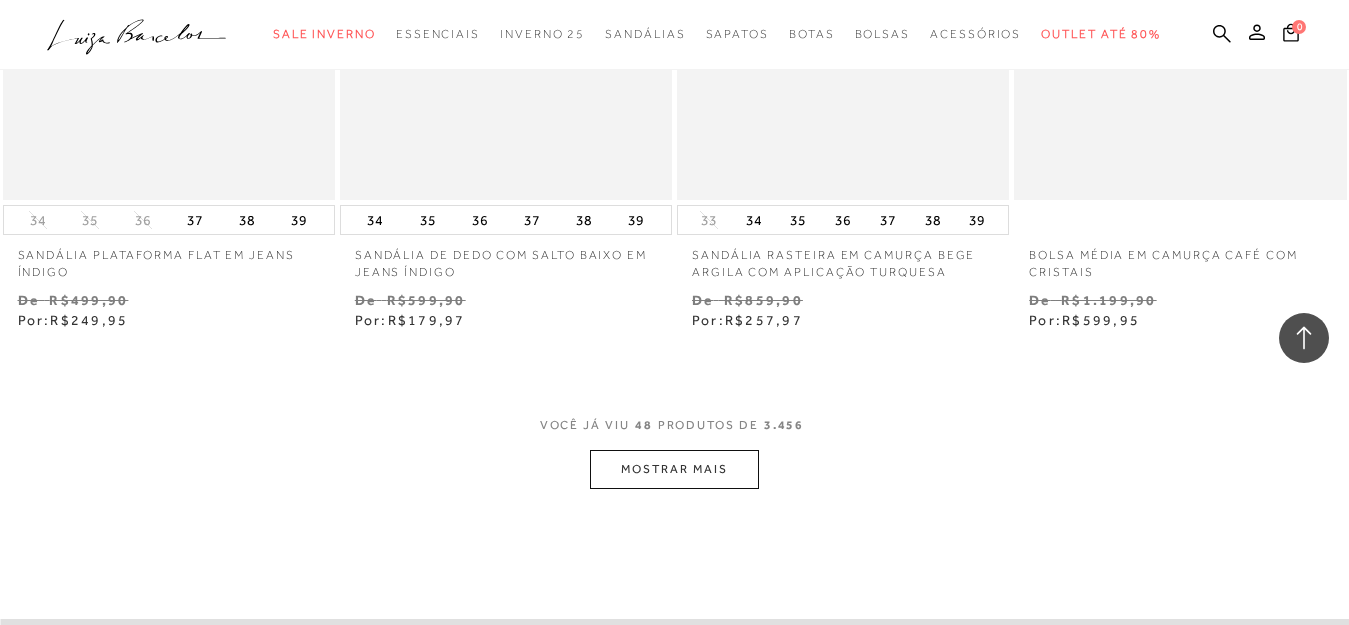 click on "MOSTRAR MAIS" at bounding box center (674, 469) 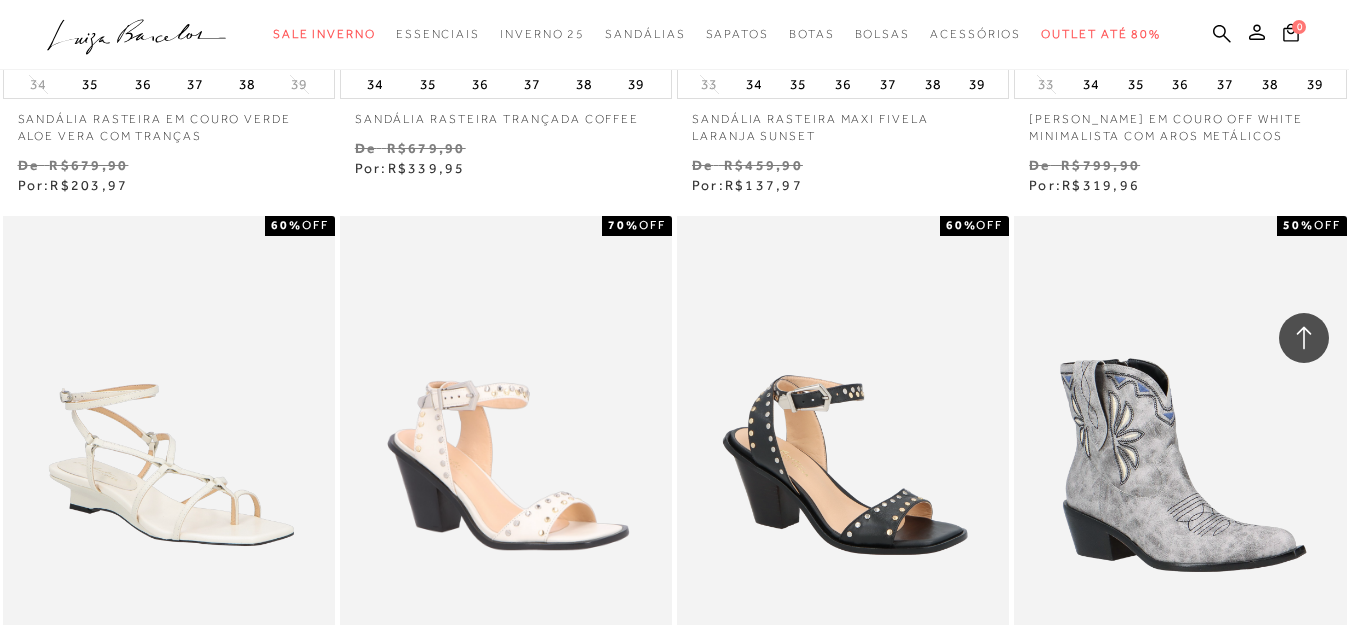 scroll, scrollTop: 11500, scrollLeft: 0, axis: vertical 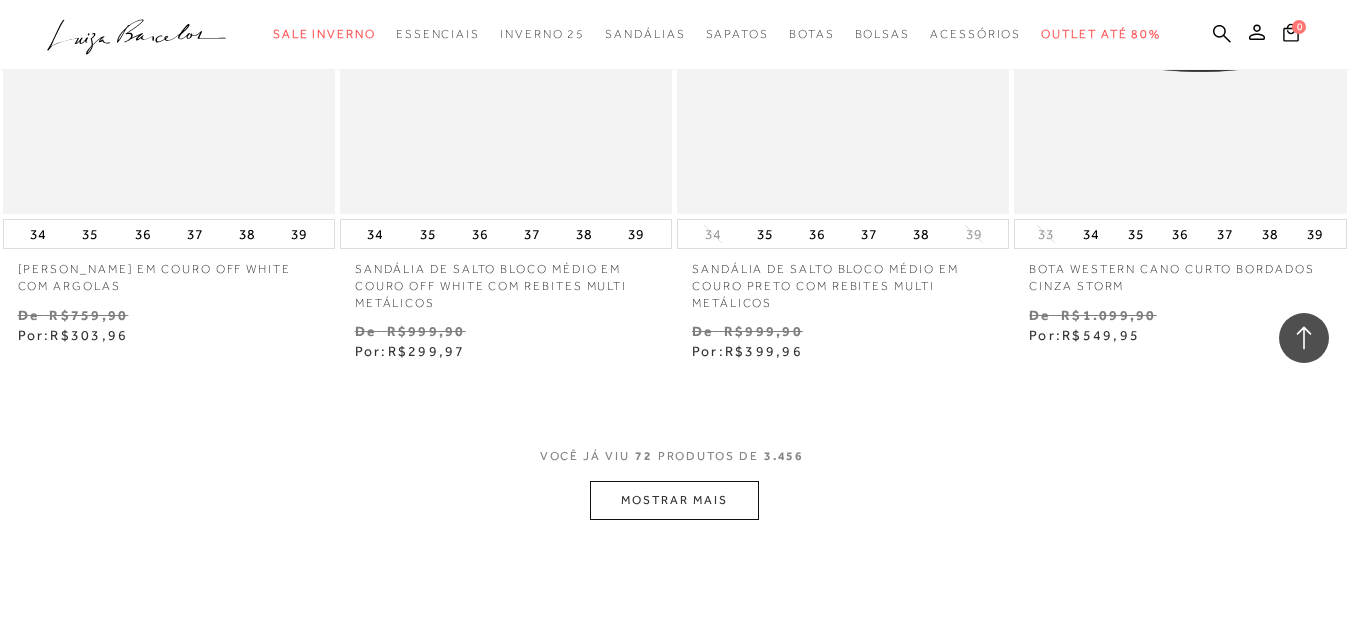 click on "MOSTRAR MAIS" at bounding box center (674, 500) 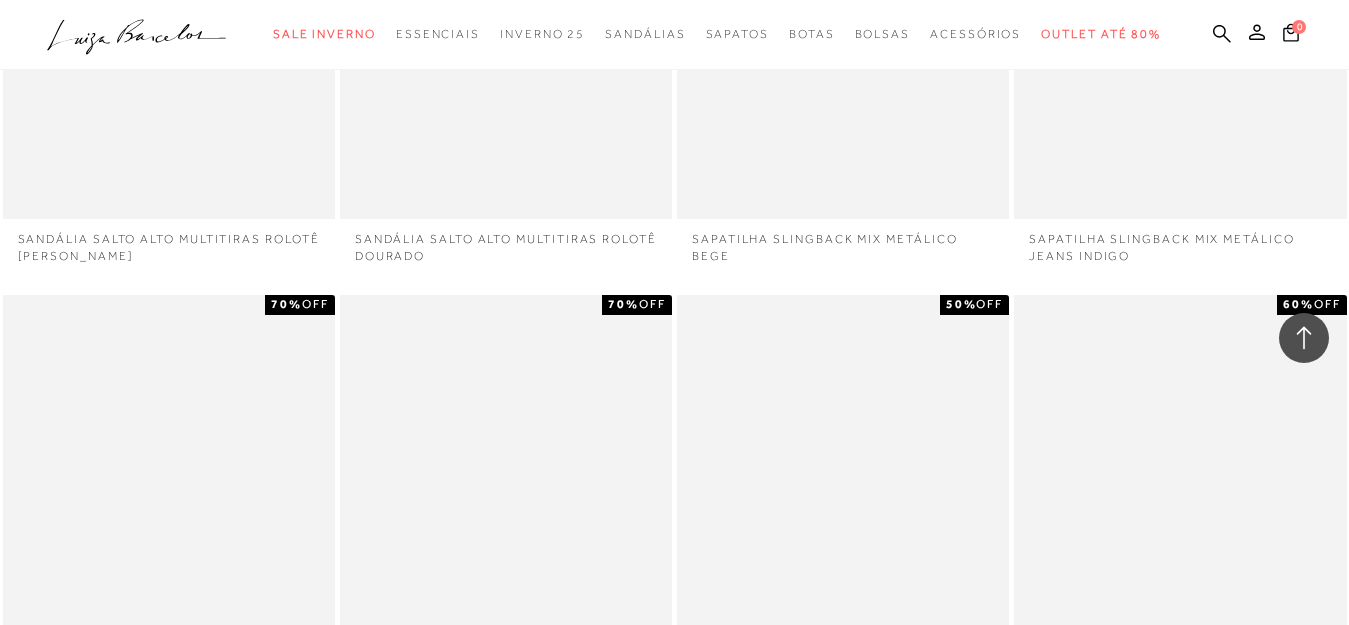 scroll, scrollTop: 14200, scrollLeft: 0, axis: vertical 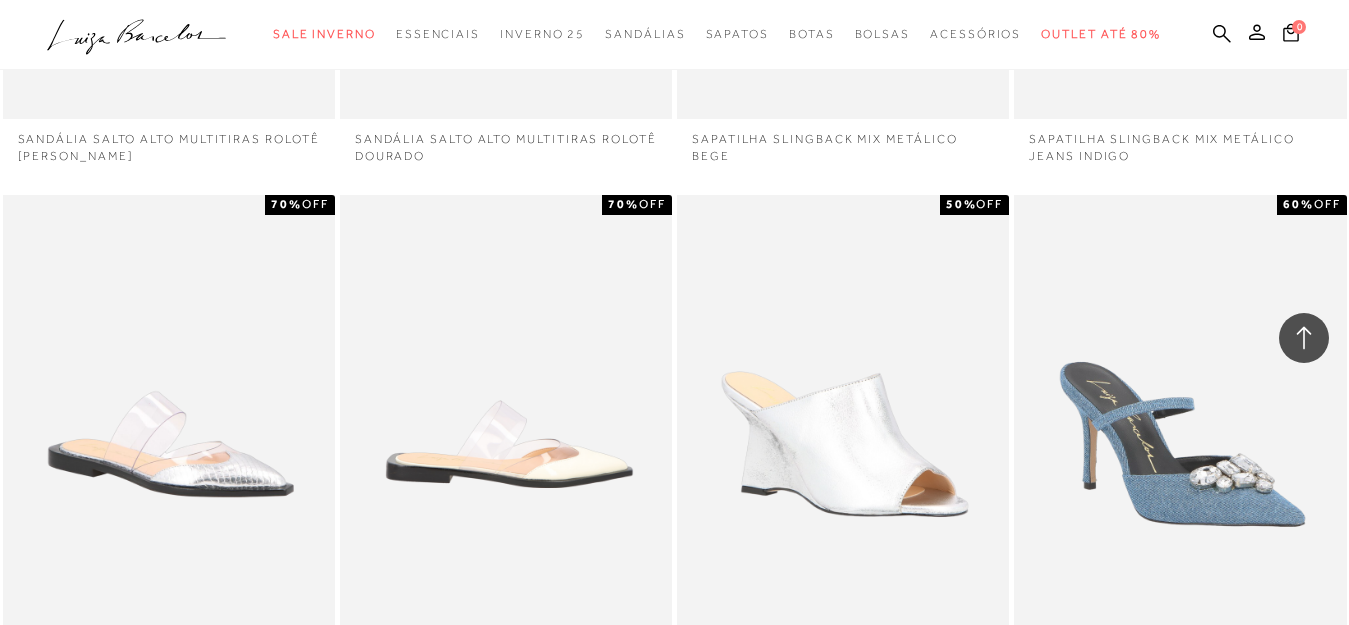 click at bounding box center (507, 444) 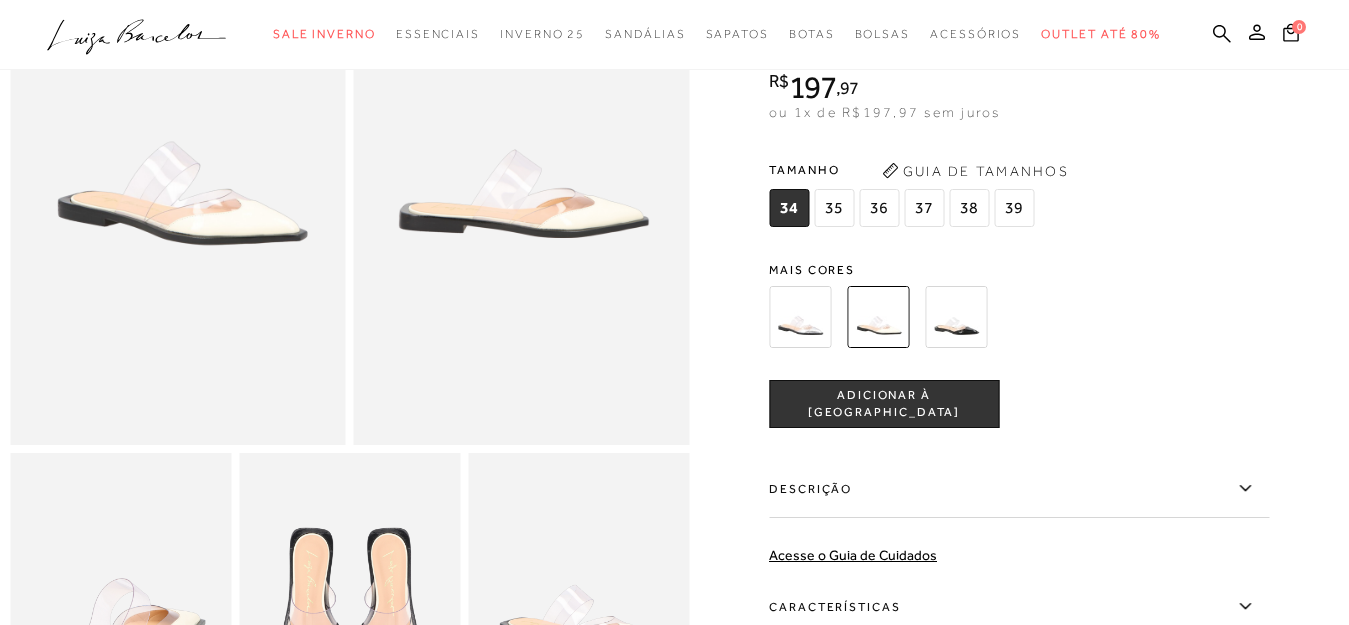 scroll, scrollTop: 0, scrollLeft: 0, axis: both 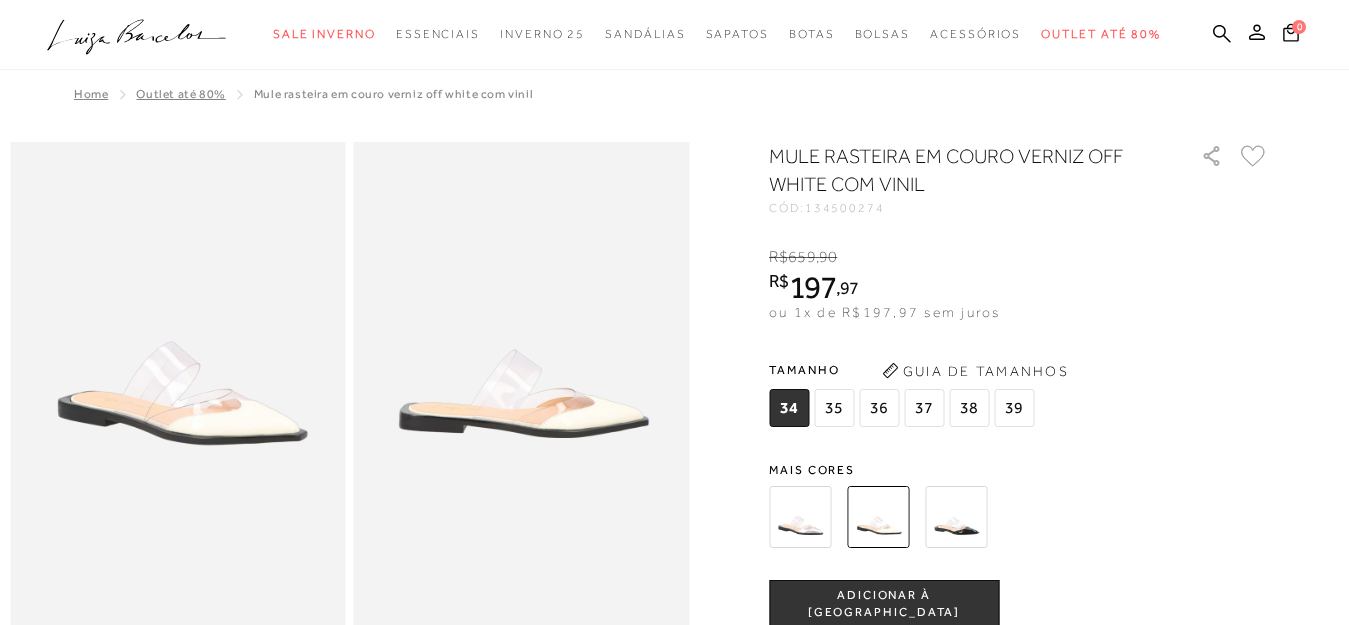 click at bounding box center (800, 517) 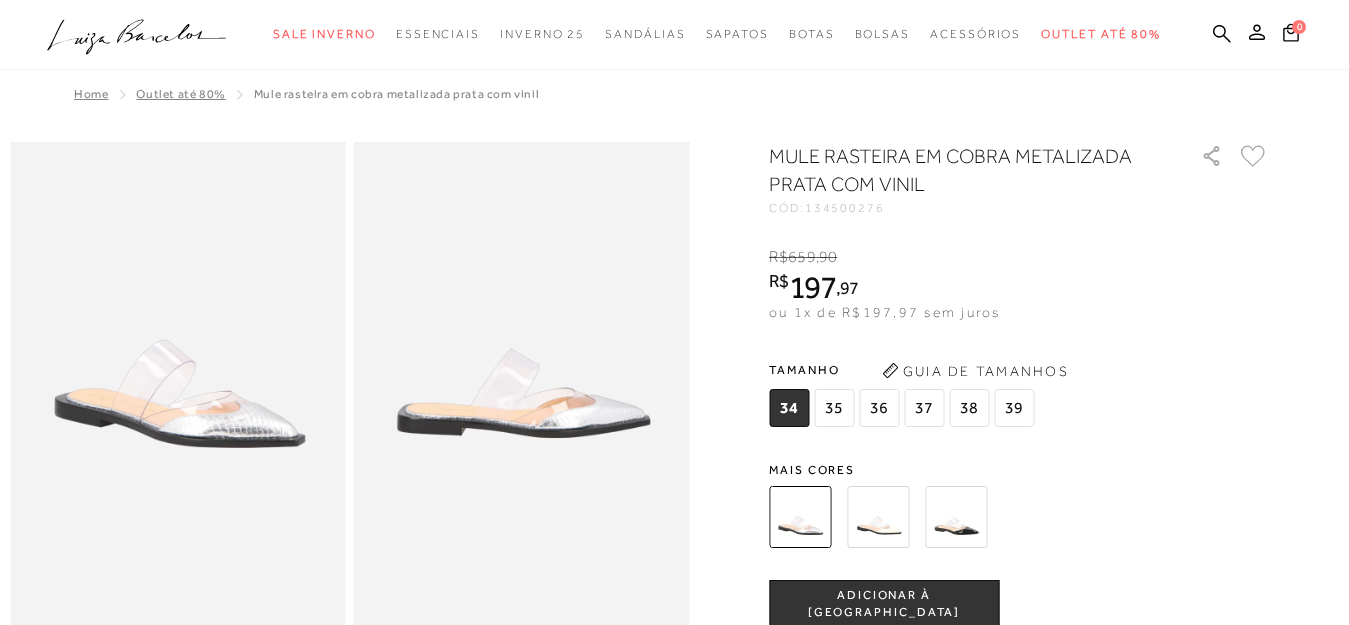 click at bounding box center (956, 517) 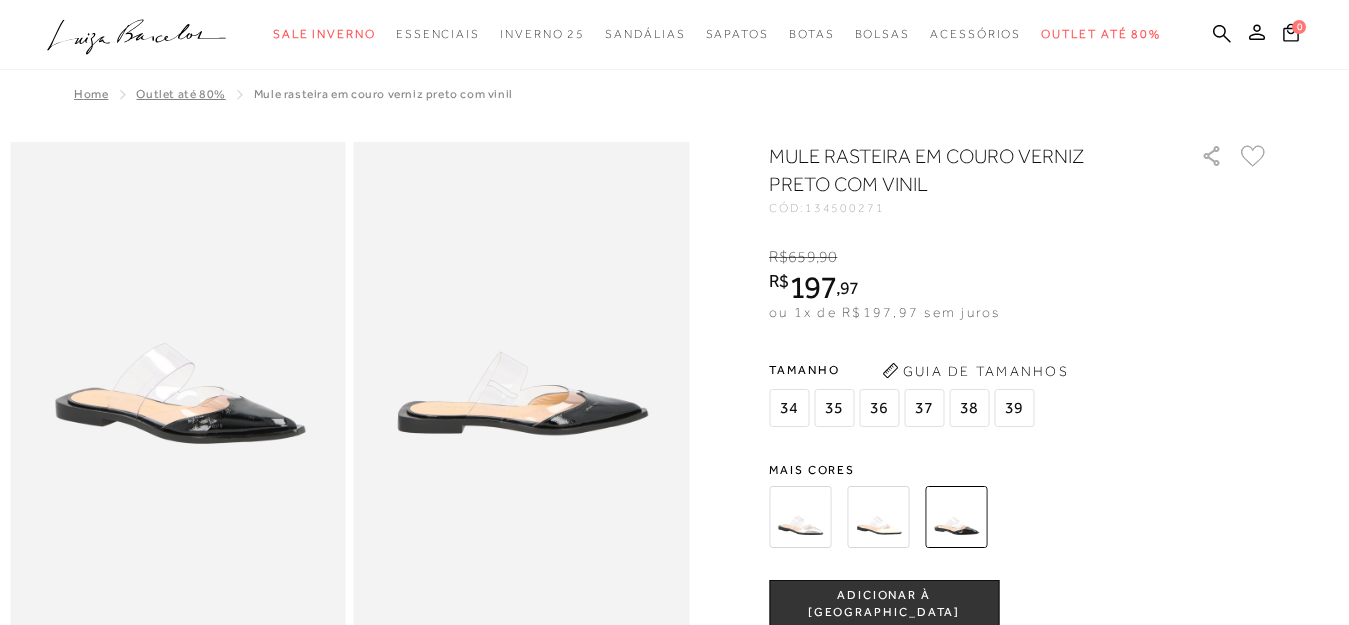 scroll, scrollTop: 200, scrollLeft: 0, axis: vertical 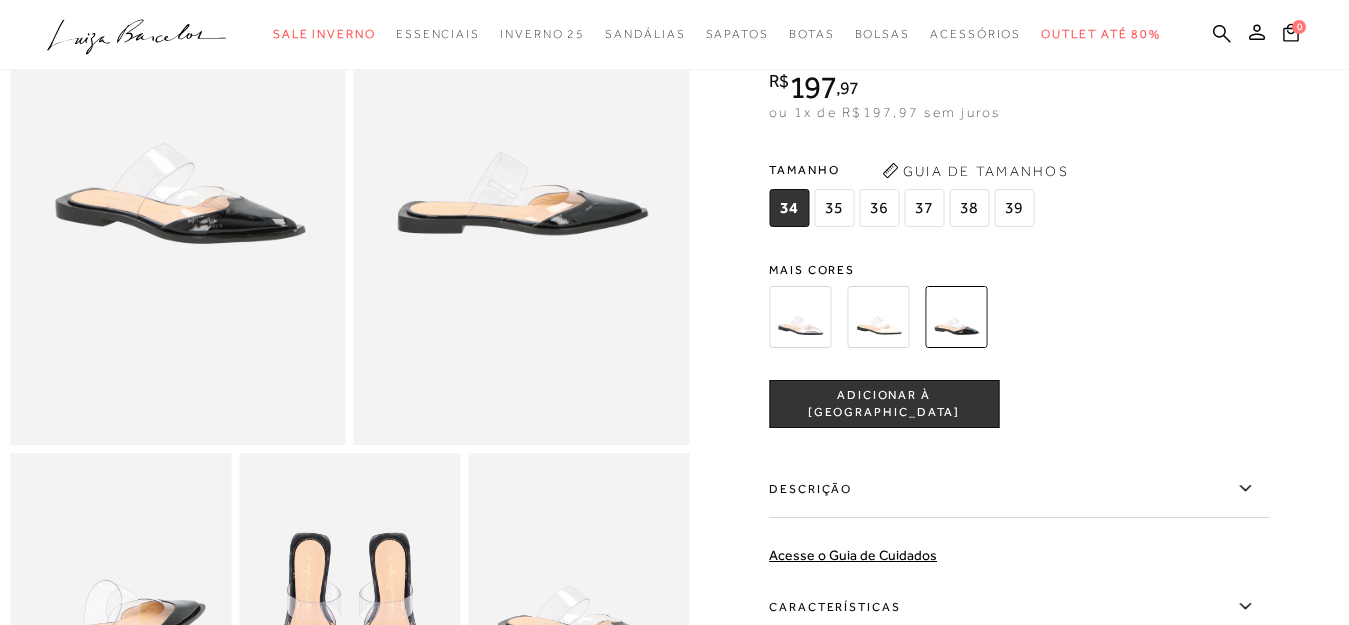 click at bounding box center [878, 317] 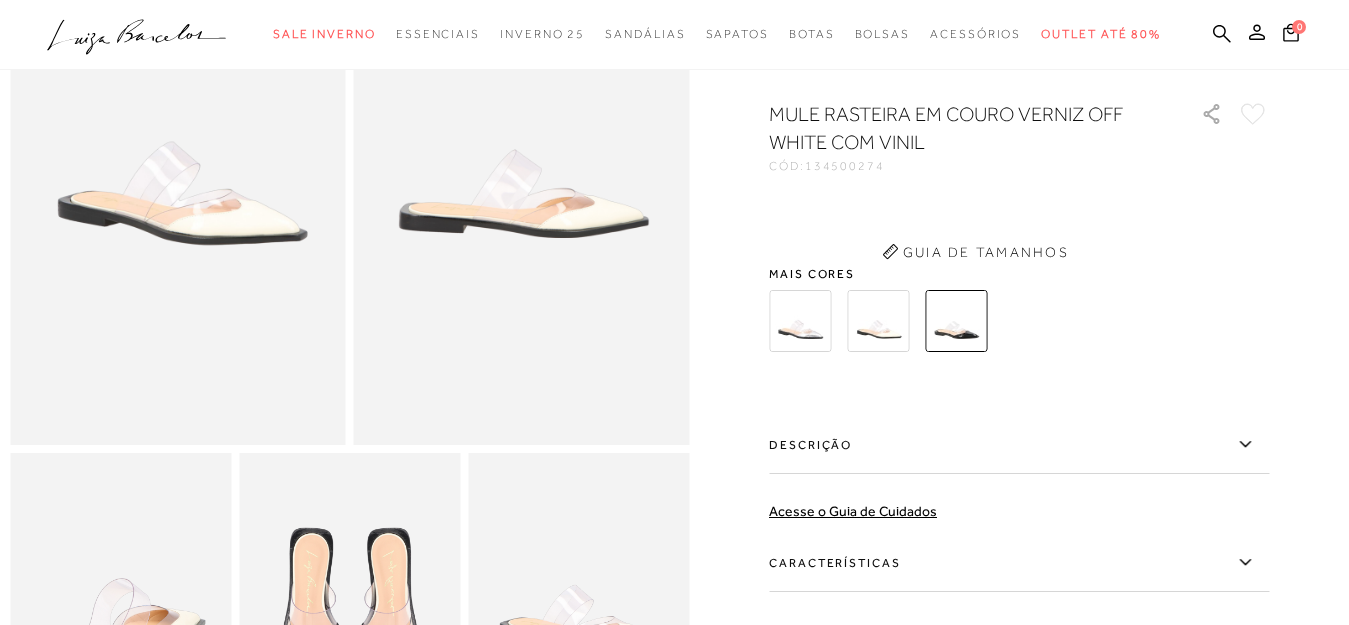 scroll, scrollTop: 0, scrollLeft: 0, axis: both 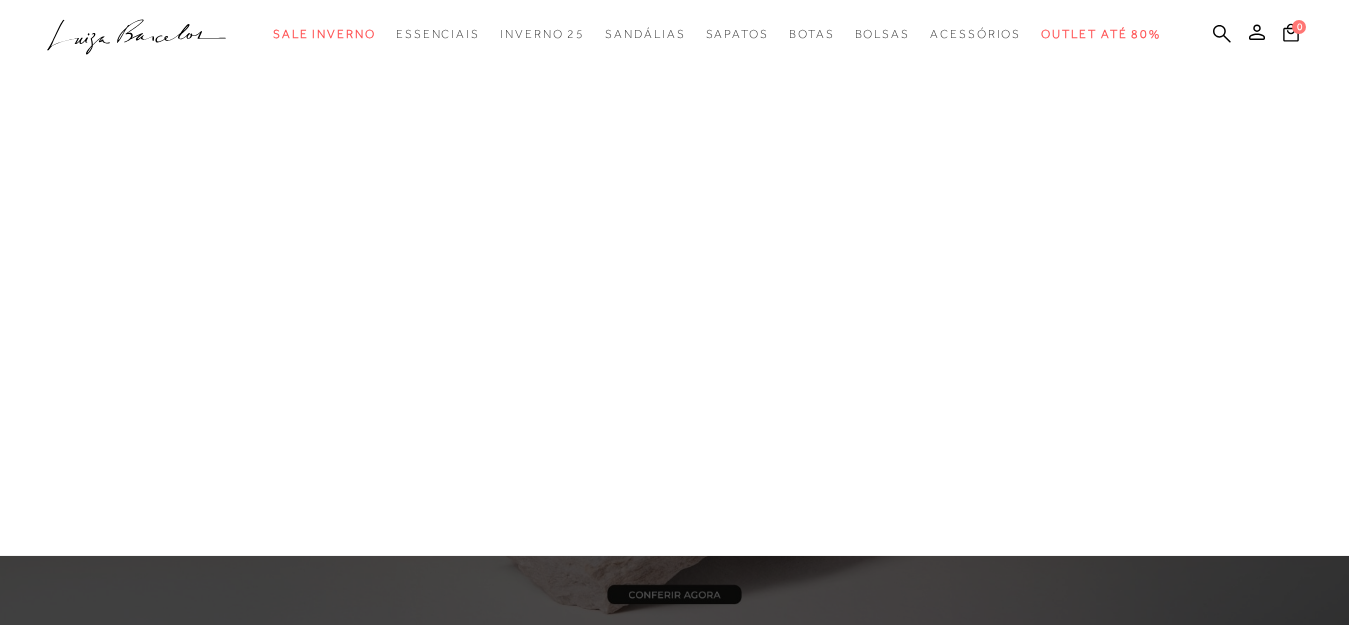 click on "Até 199,99" at bounding box center [0, 0] 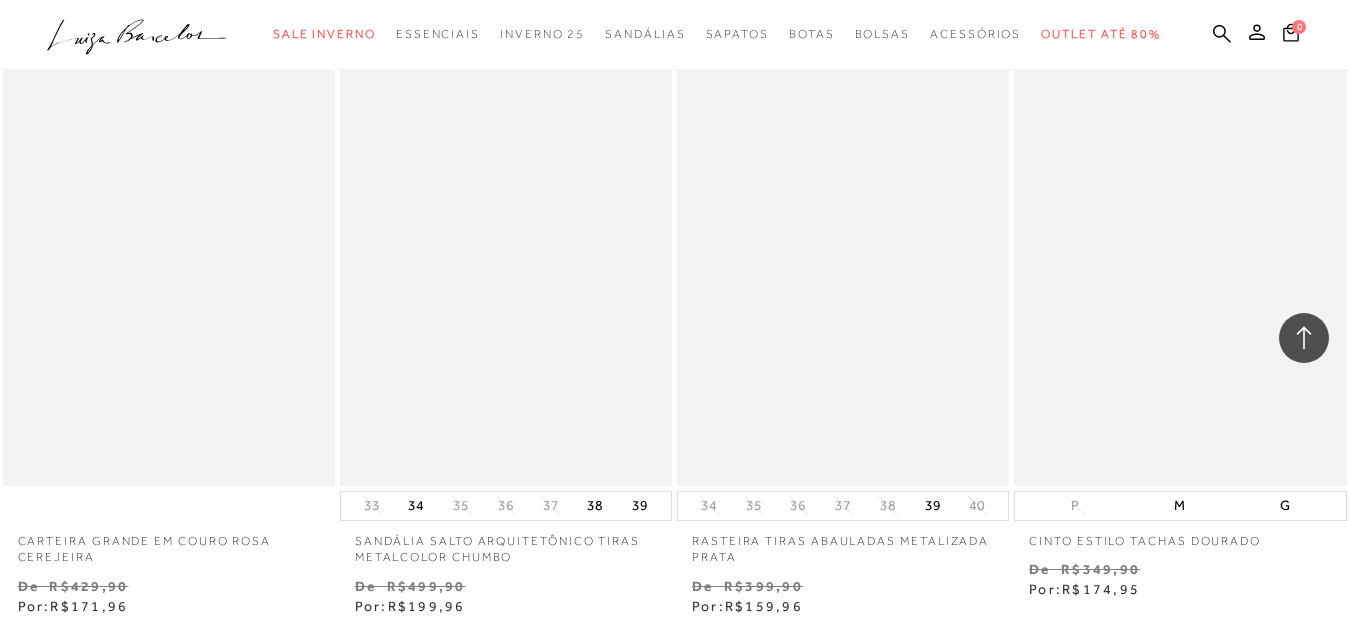 scroll, scrollTop: 3800, scrollLeft: 0, axis: vertical 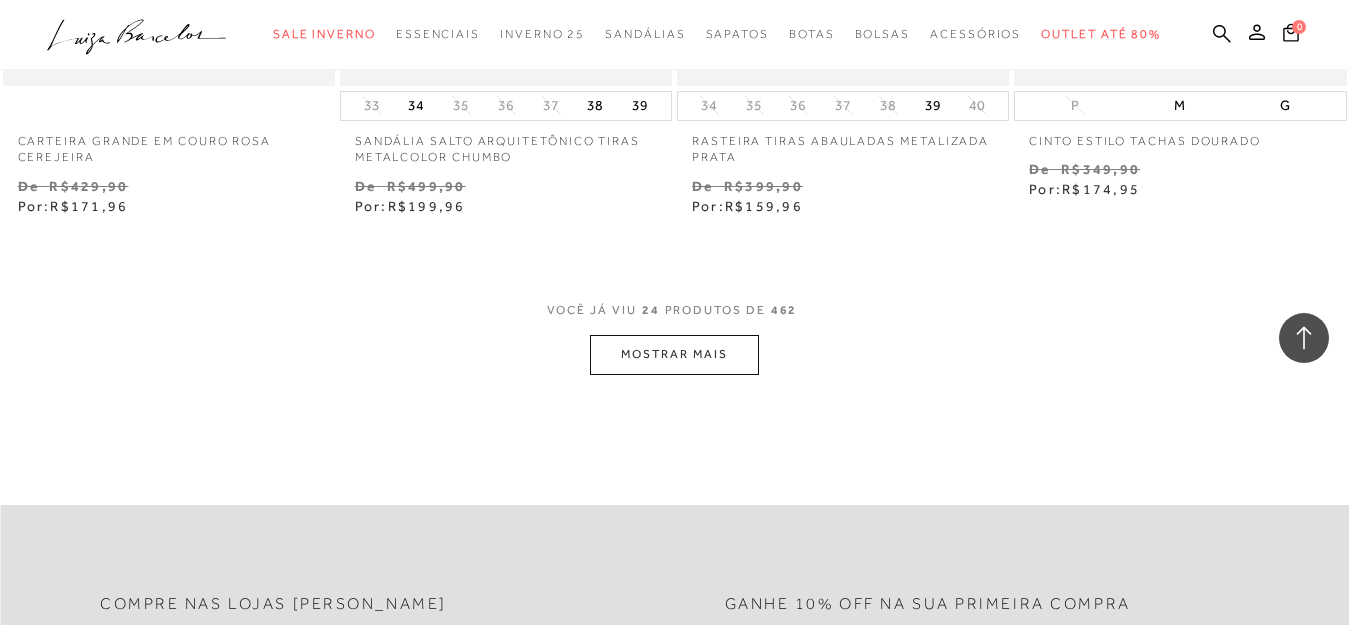click on "MOSTRAR MAIS" at bounding box center [674, 354] 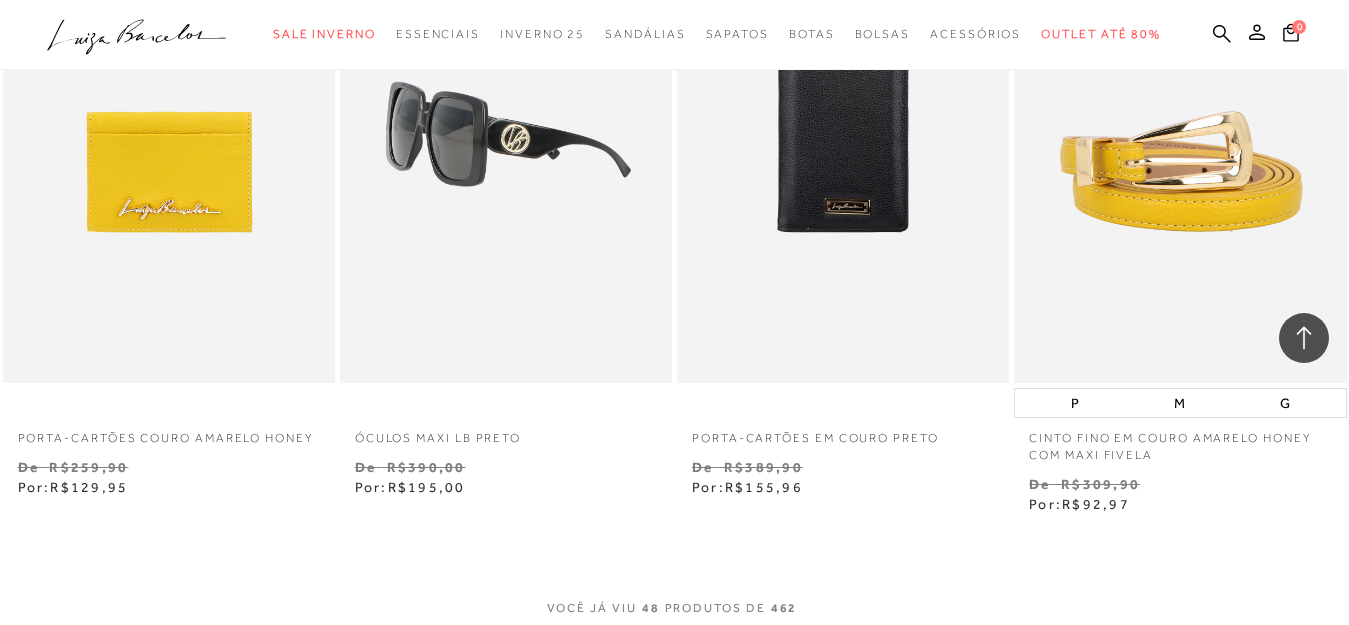 scroll, scrollTop: 7700, scrollLeft: 0, axis: vertical 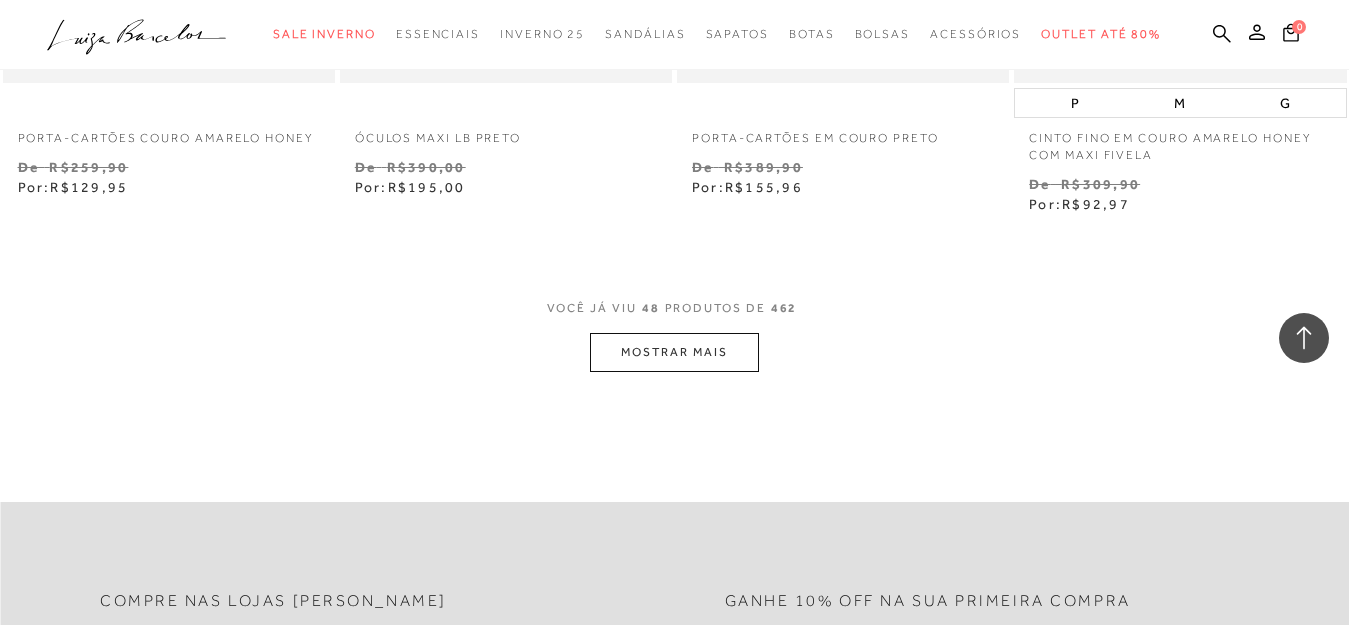 click on "MOSTRAR MAIS" at bounding box center (674, 352) 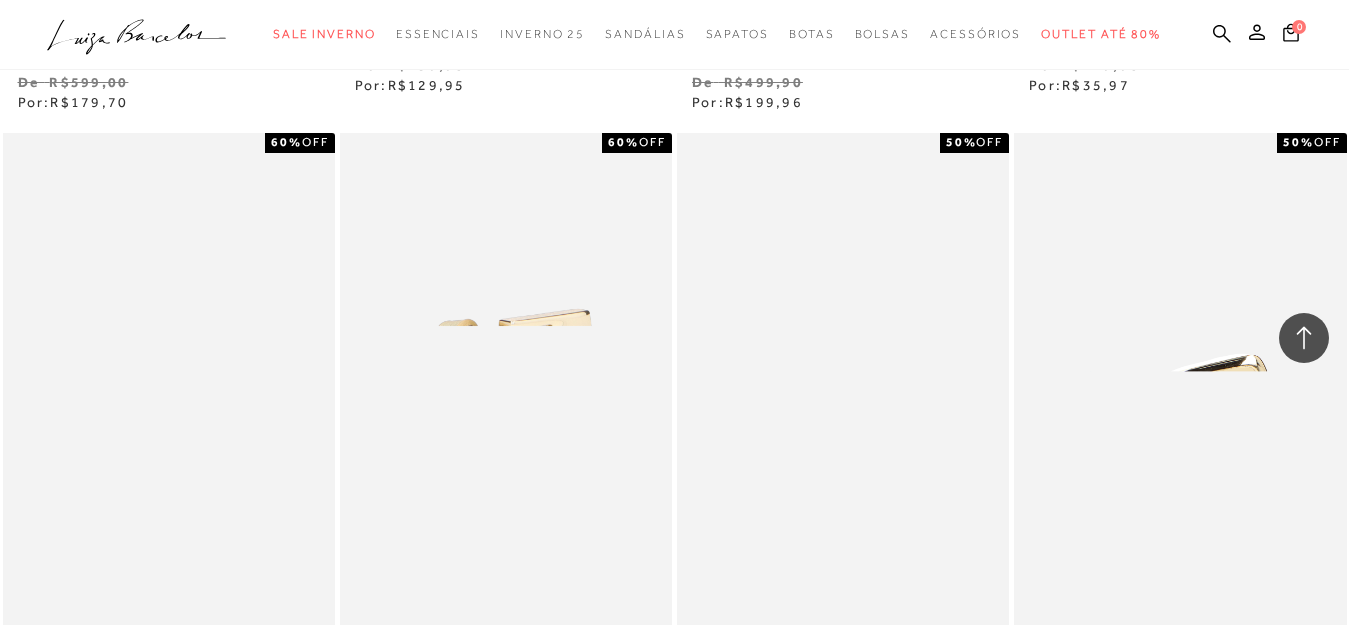 scroll, scrollTop: 11600, scrollLeft: 0, axis: vertical 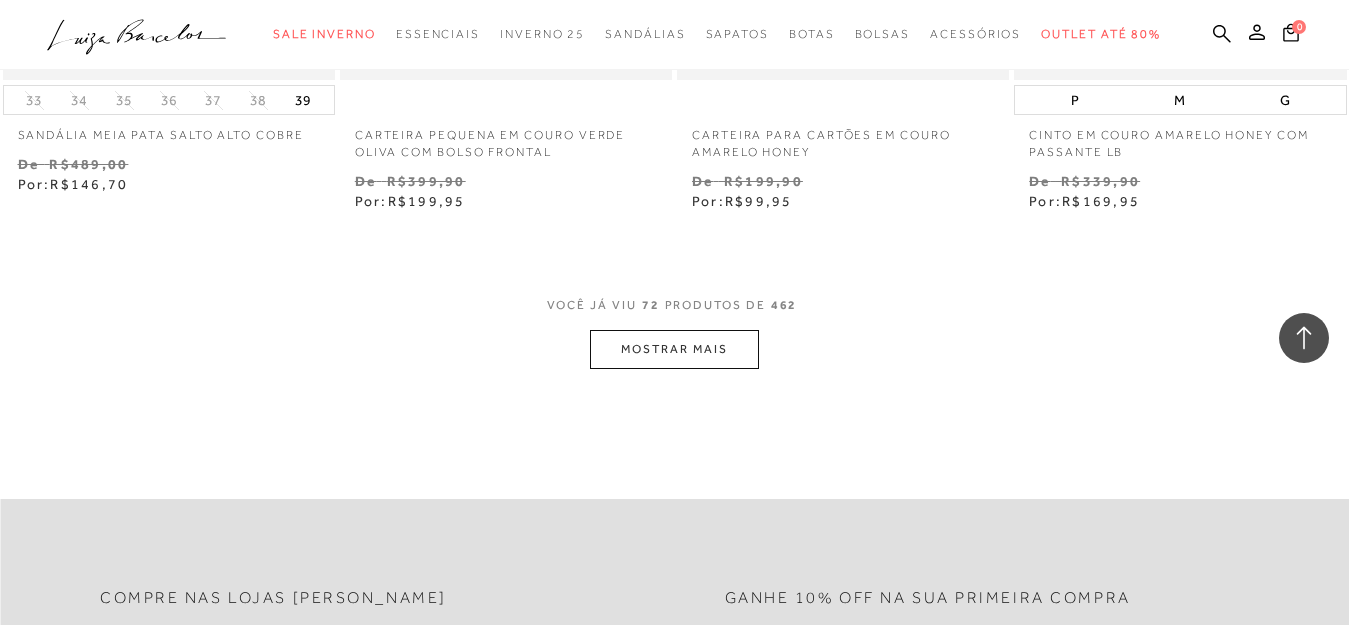 click on "MOSTRAR MAIS" at bounding box center (674, 349) 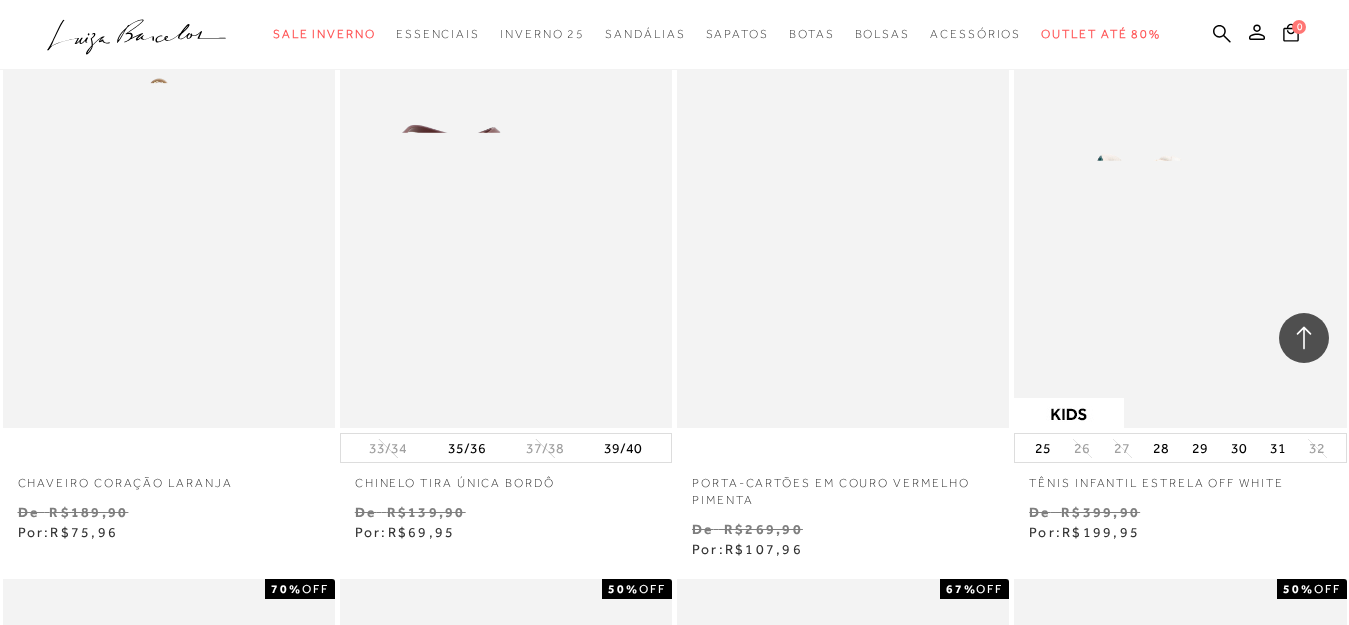 scroll, scrollTop: 15100, scrollLeft: 0, axis: vertical 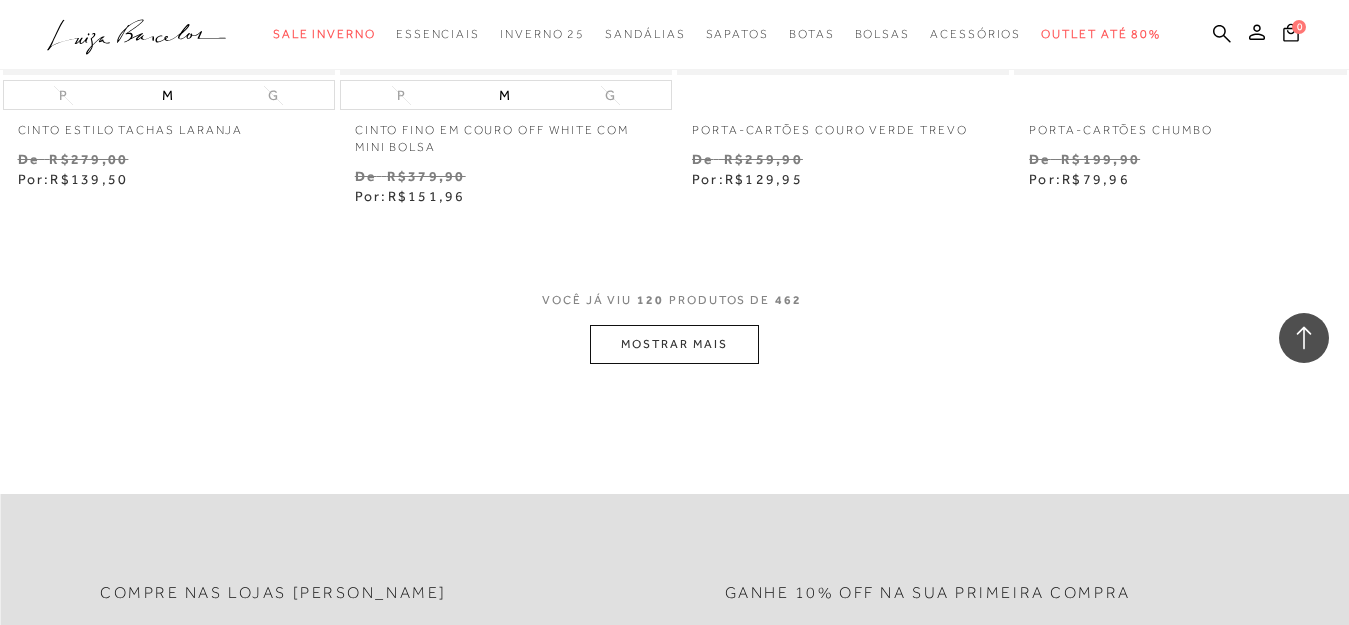 click on "MOSTRAR MAIS" at bounding box center [674, 344] 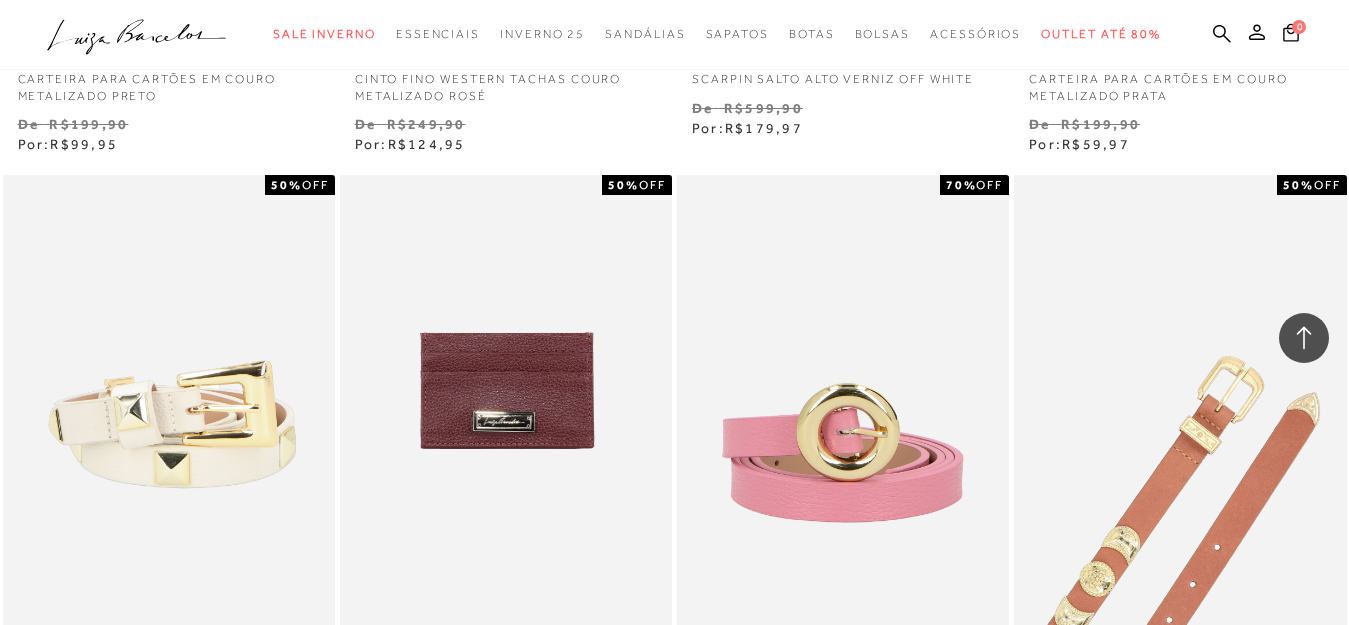scroll, scrollTop: 22900, scrollLeft: 0, axis: vertical 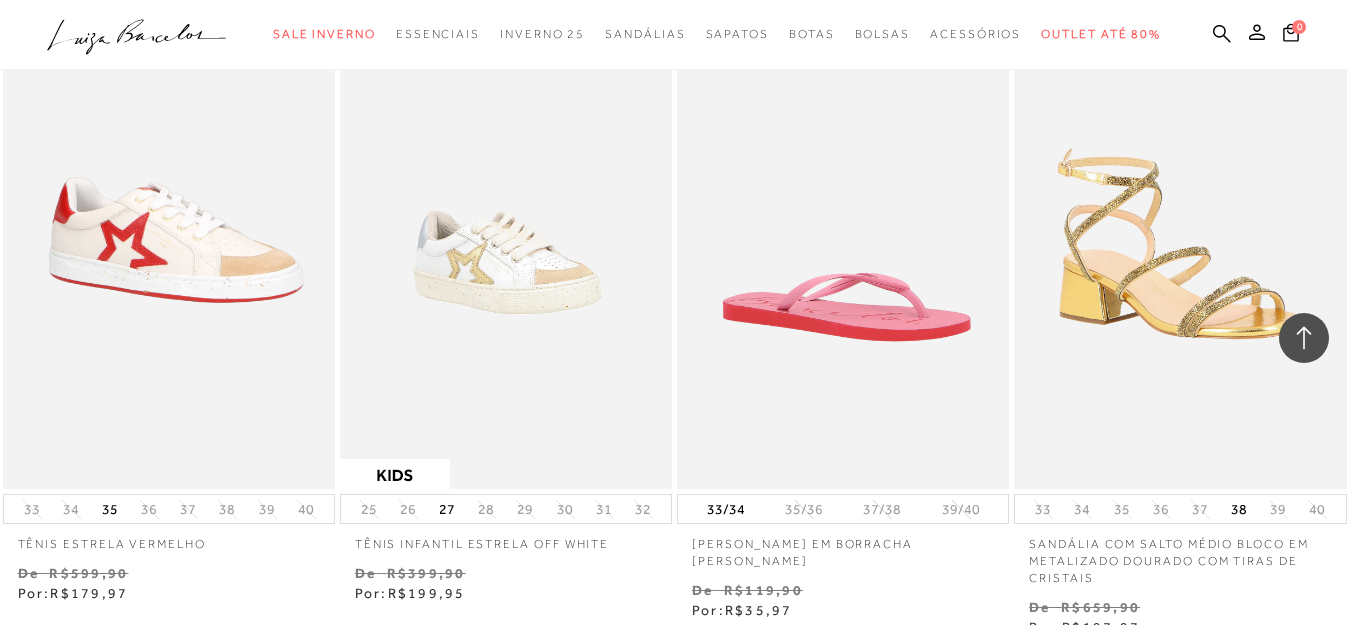 click on "MOSTRAR MAIS" at bounding box center [674, 775] 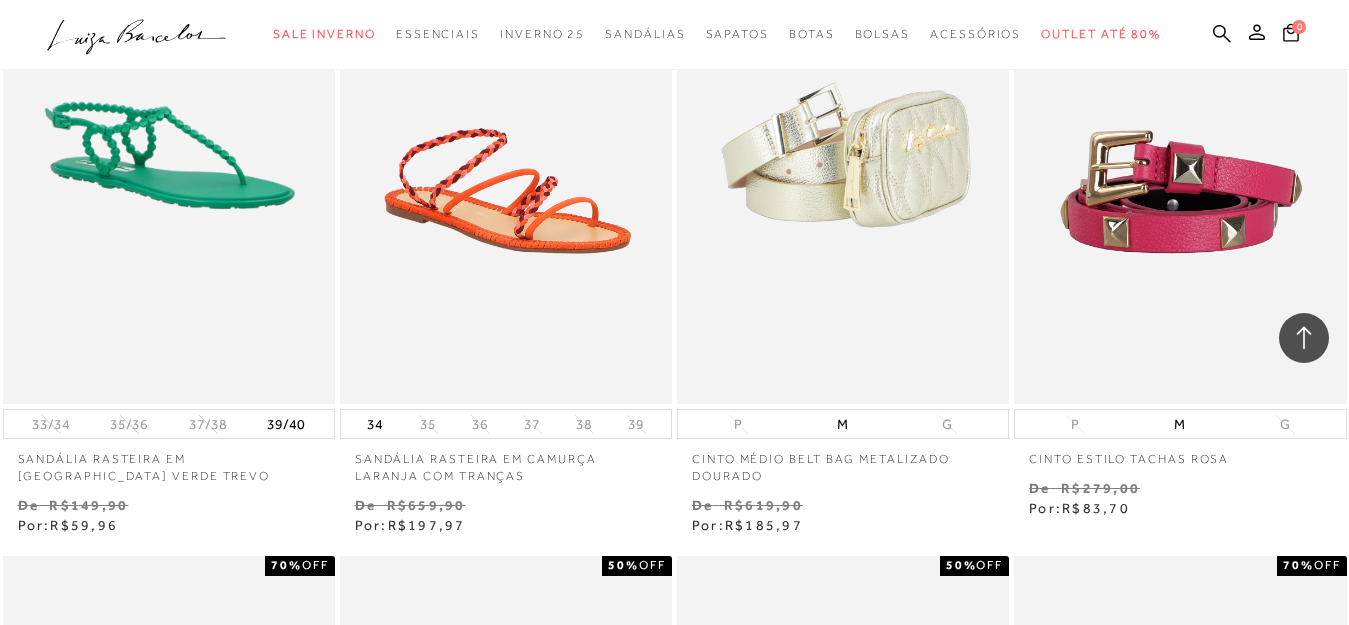 scroll, scrollTop: 26000, scrollLeft: 0, axis: vertical 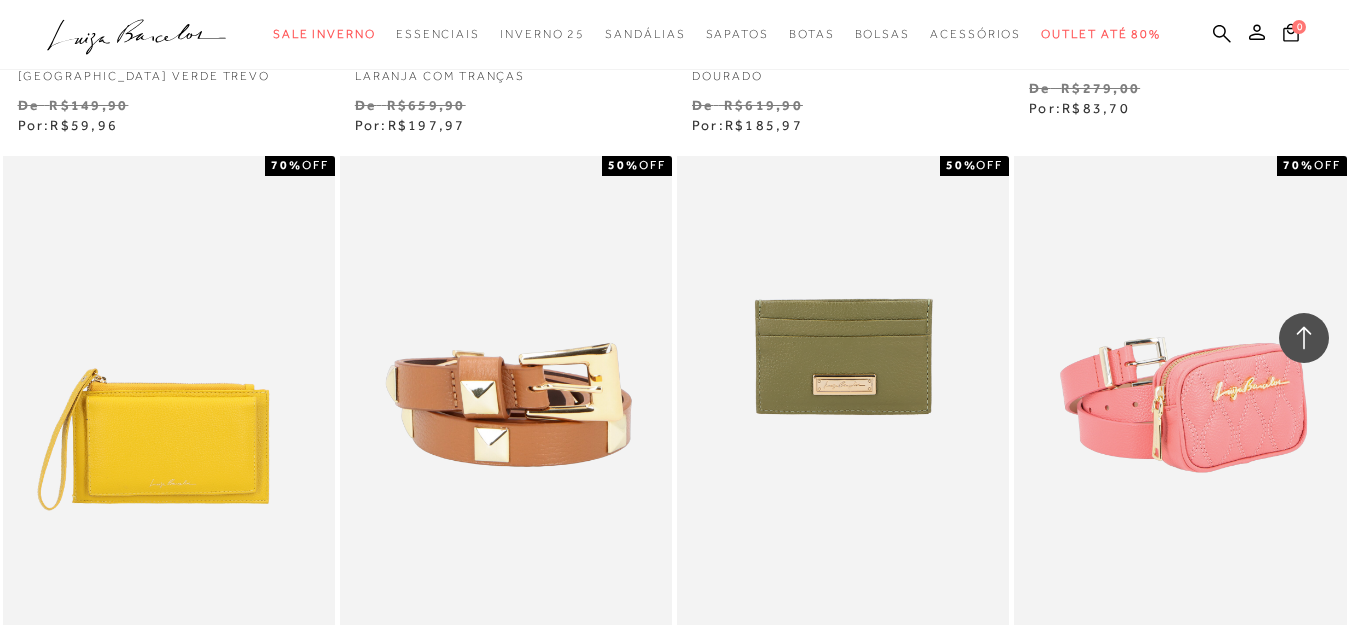 click on "MOSTRAR MAIS" at bounding box center (674, 1572) 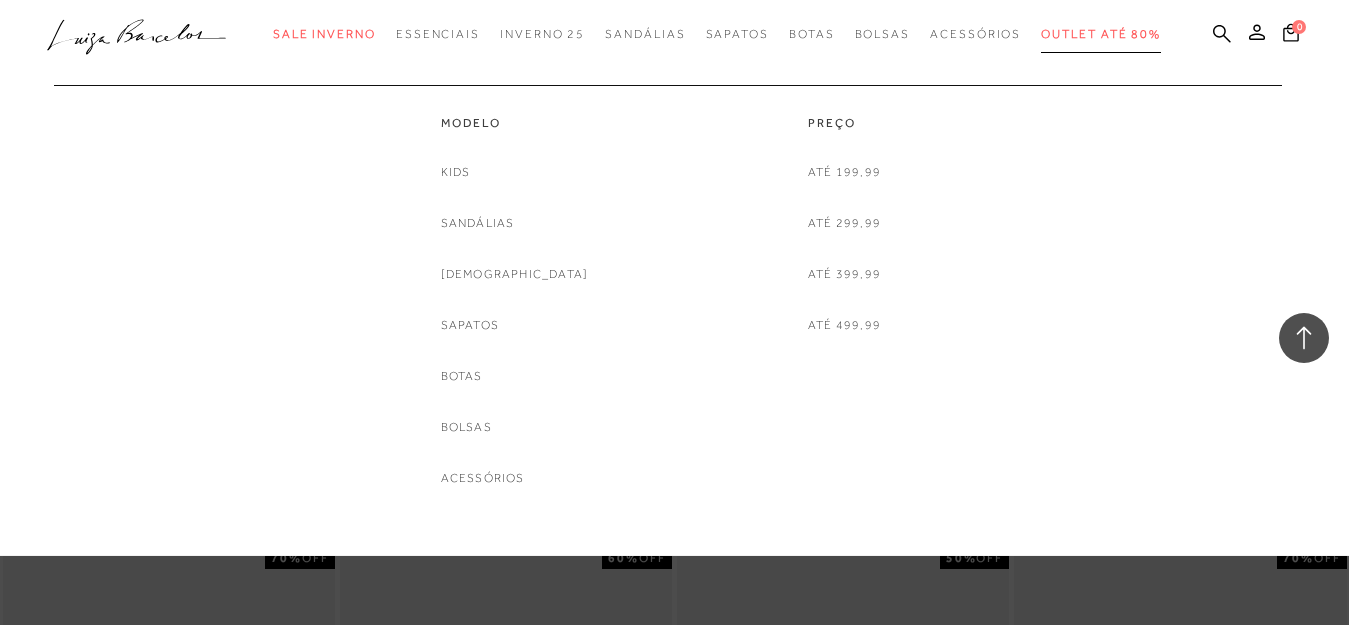 scroll, scrollTop: 30200, scrollLeft: 0, axis: vertical 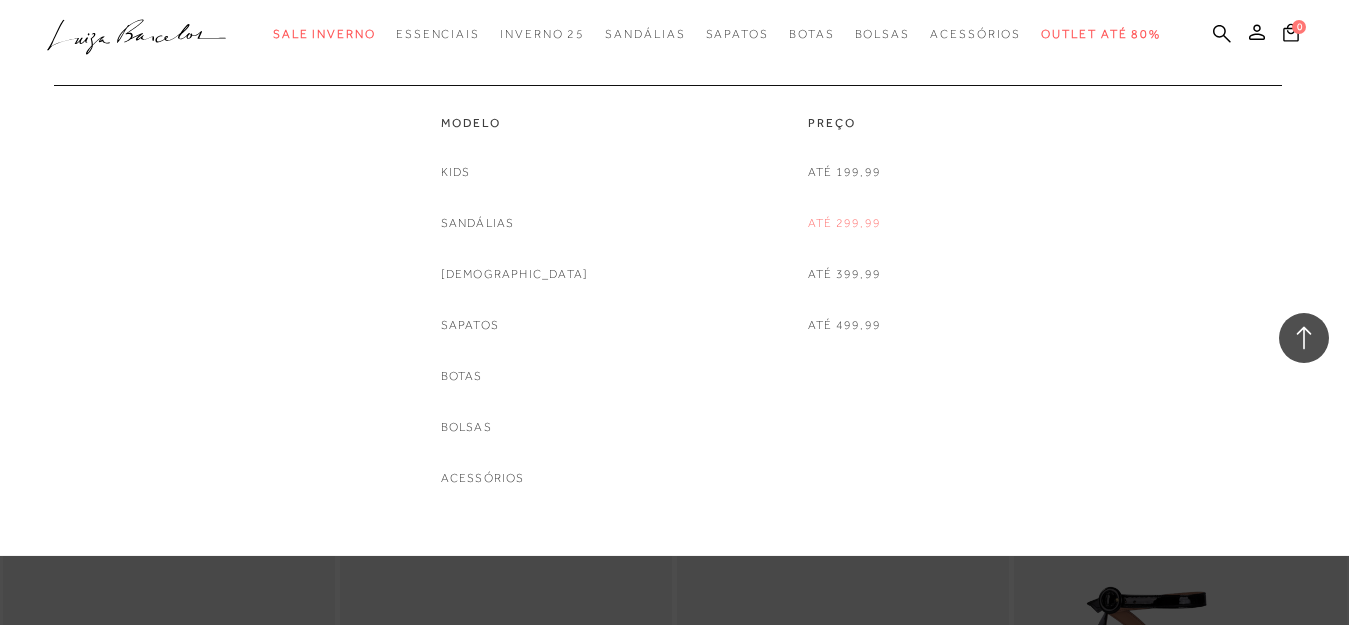 click on "Até 299,99" at bounding box center [844, 223] 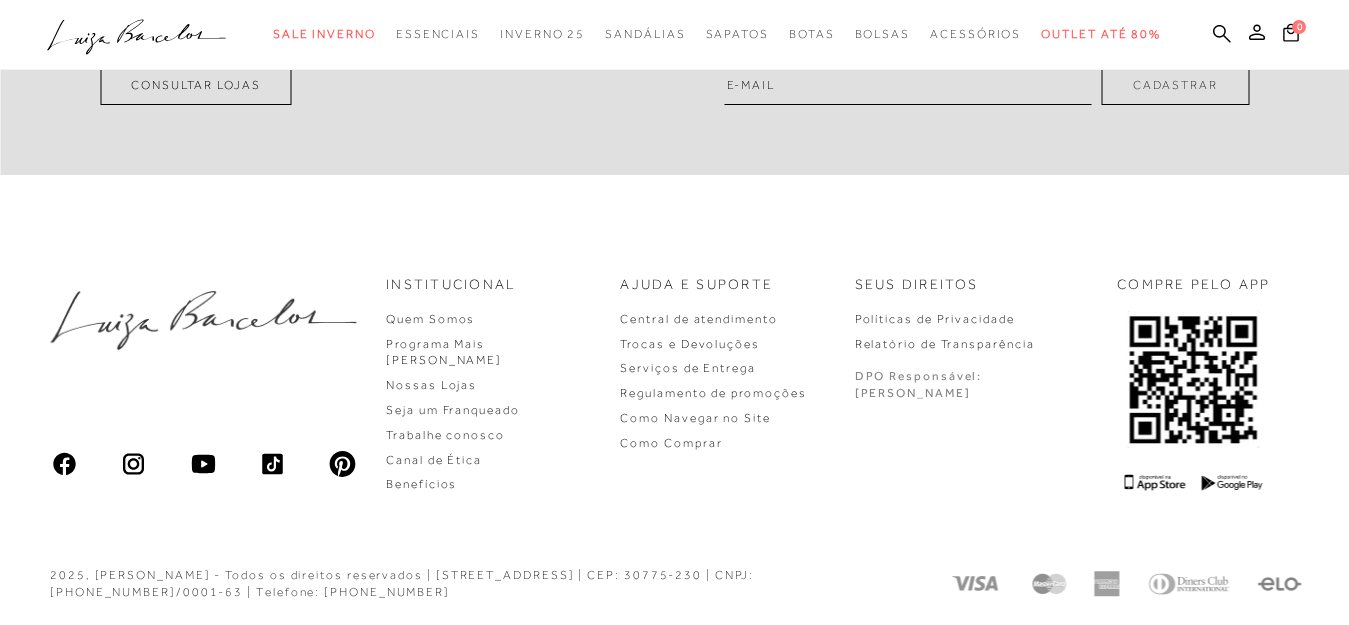 scroll, scrollTop: 0, scrollLeft: 0, axis: both 